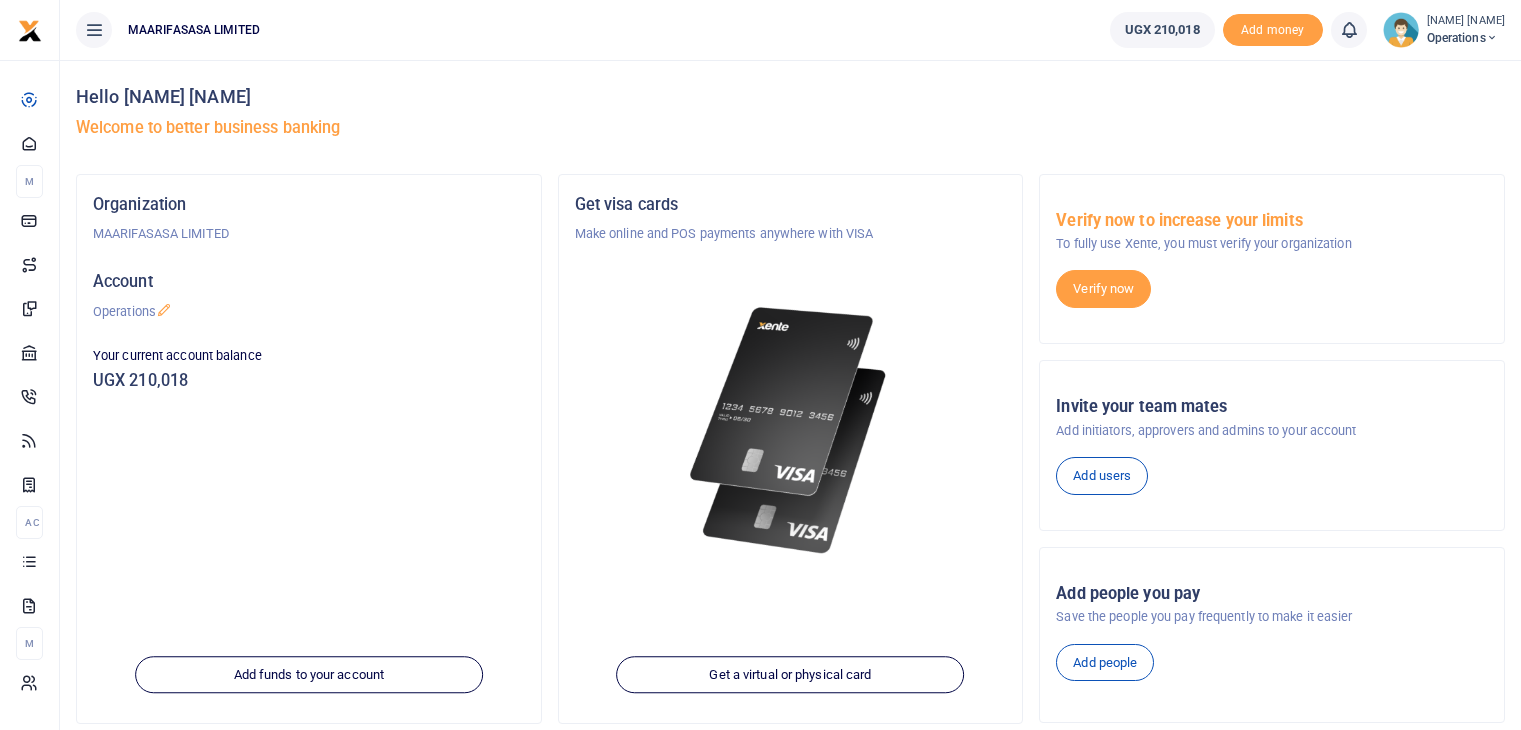 scroll, scrollTop: 0, scrollLeft: 0, axis: both 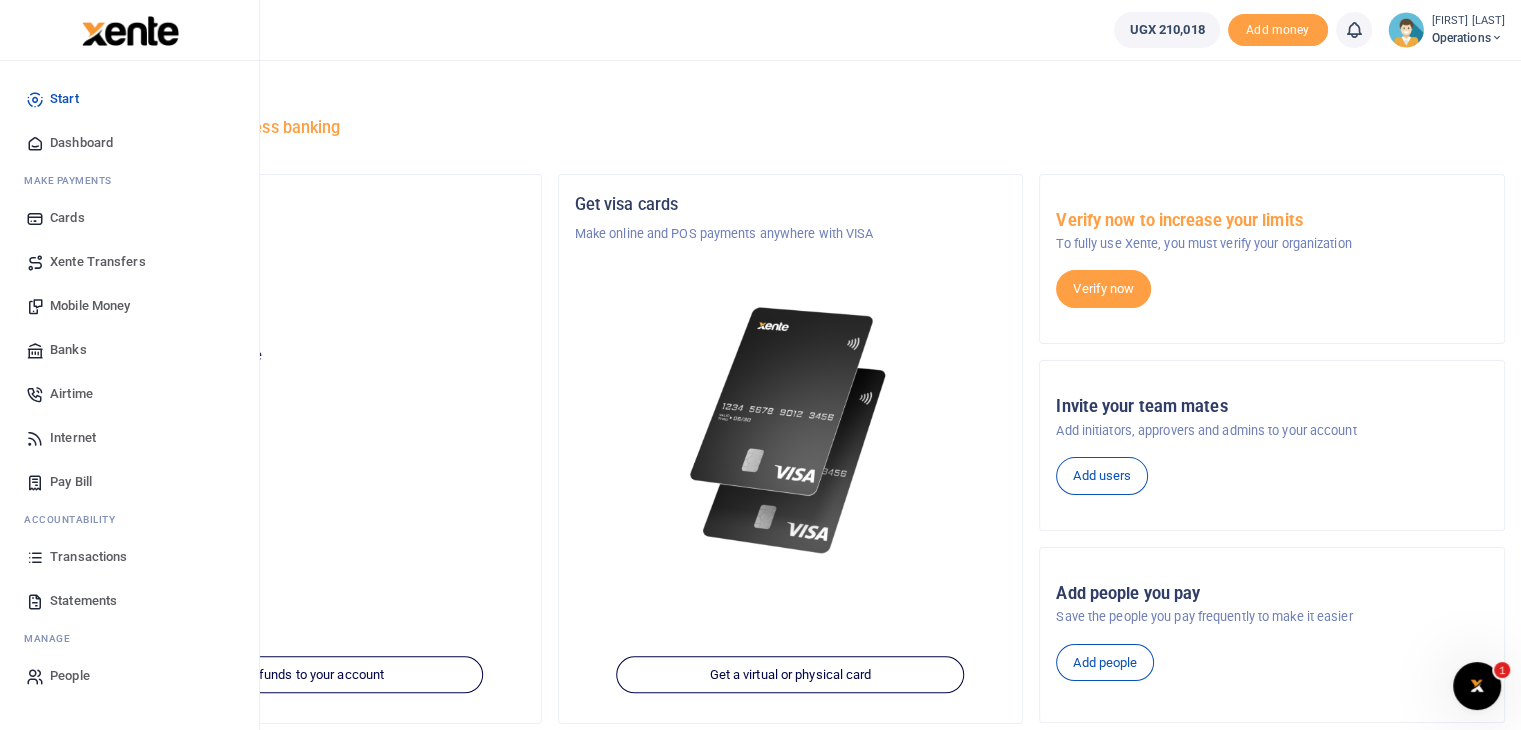 click on "Mobile Money" at bounding box center (90, 306) 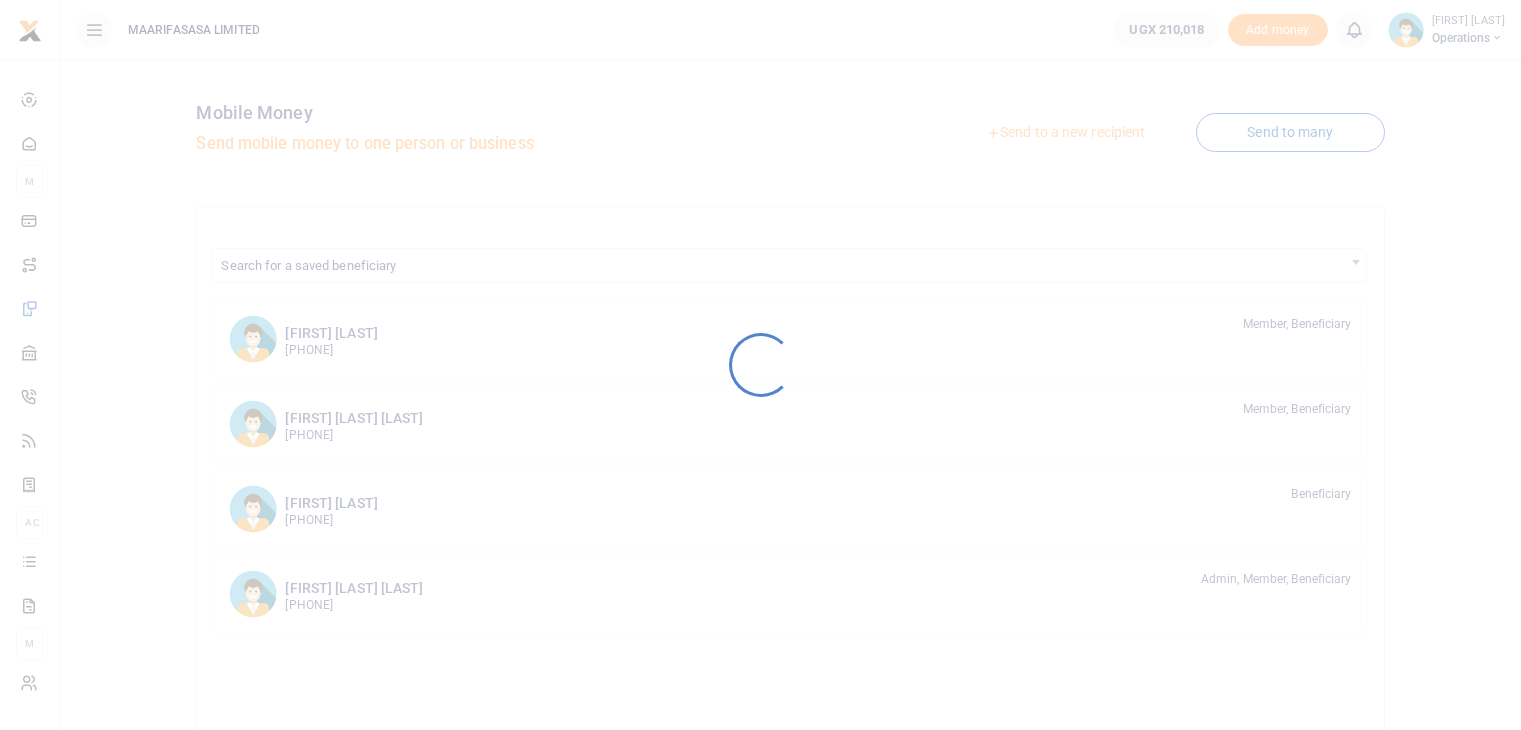 scroll, scrollTop: 0, scrollLeft: 0, axis: both 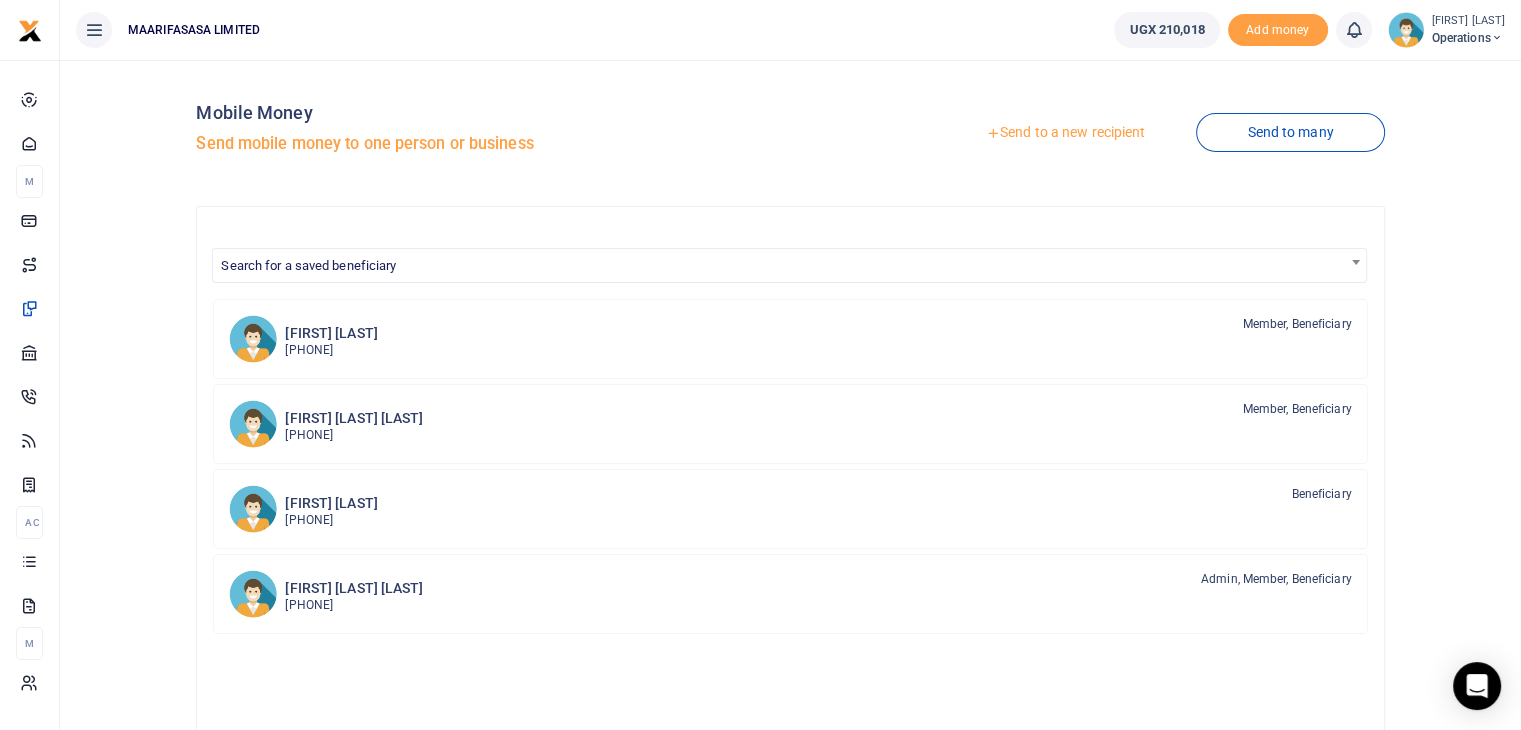 click on "Send to a new recipient" at bounding box center (1065, 133) 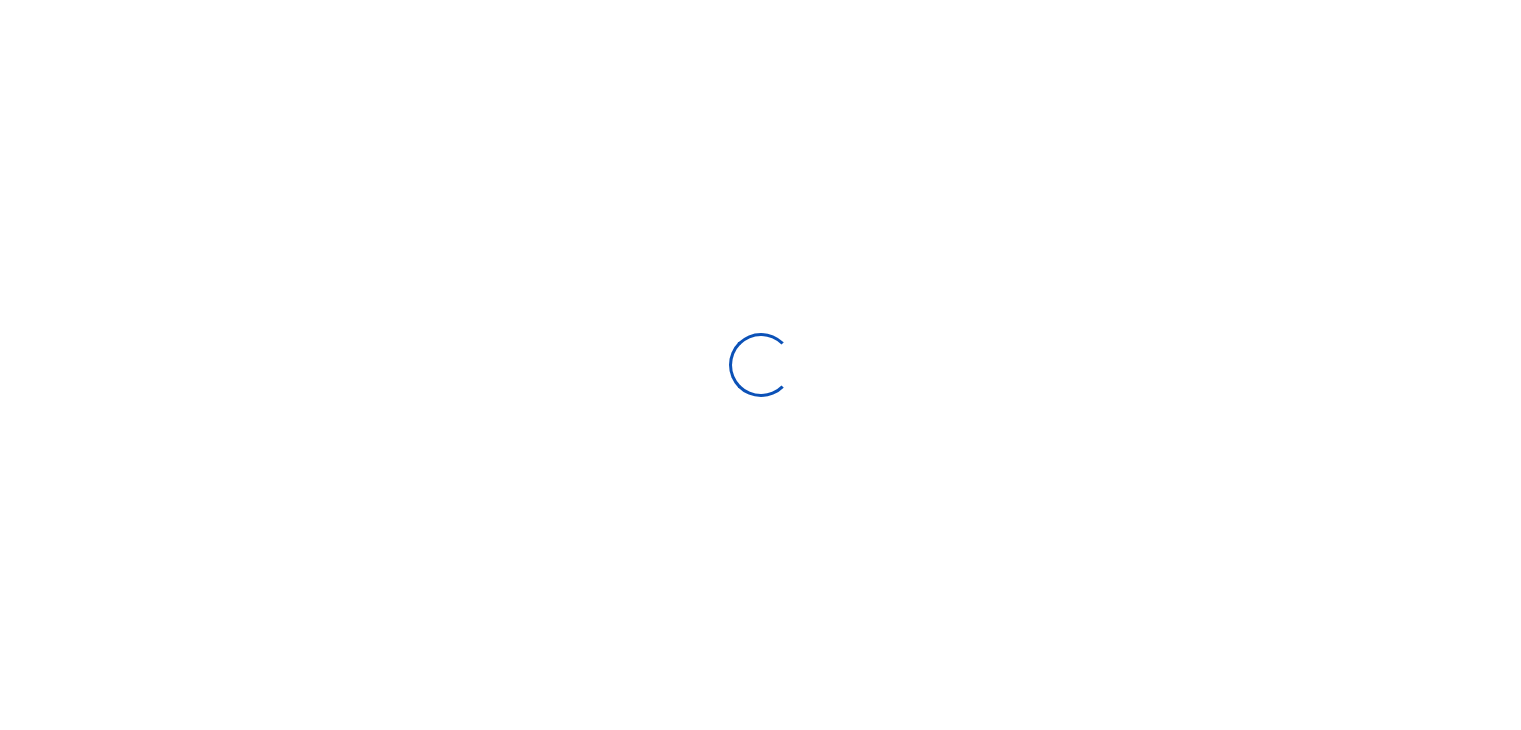 scroll, scrollTop: 0, scrollLeft: 0, axis: both 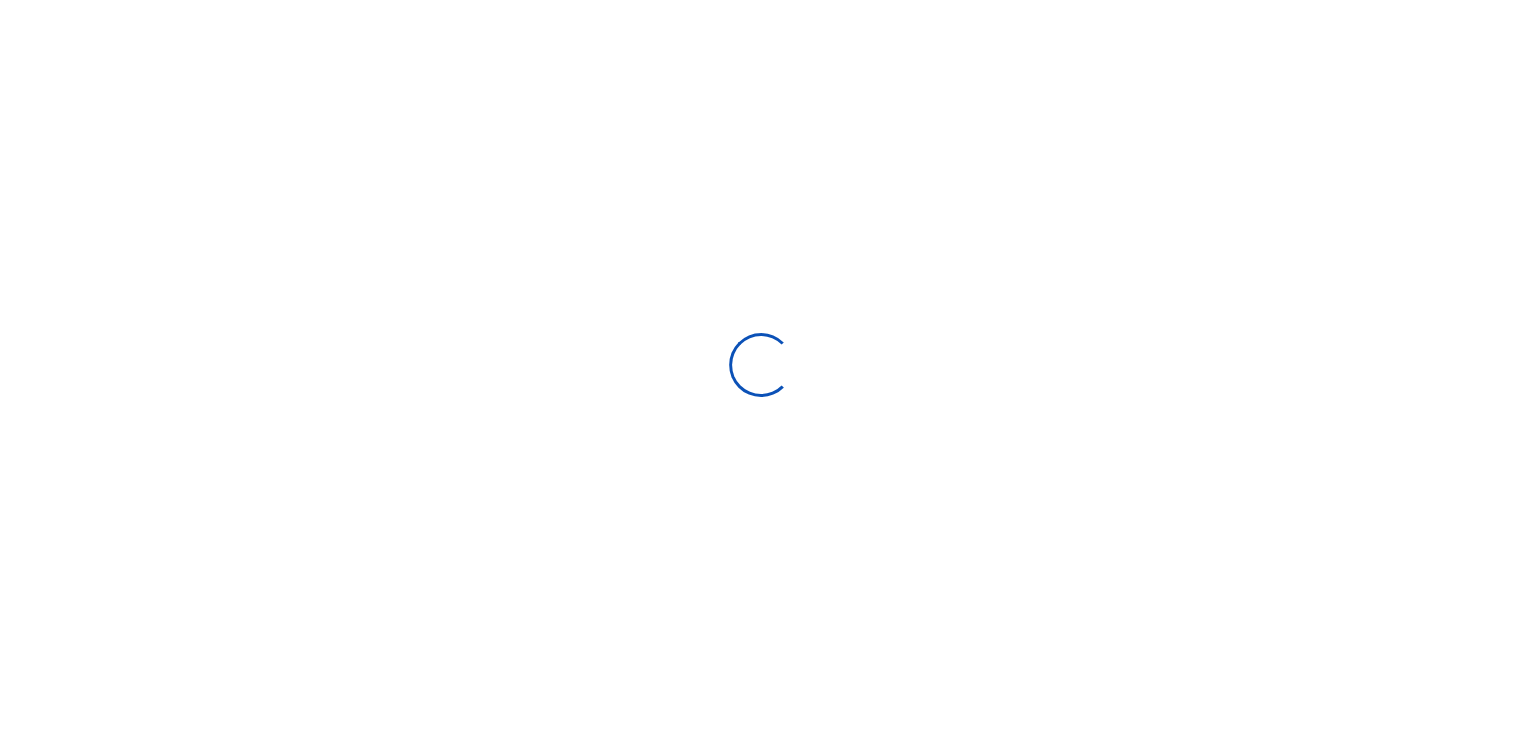 select 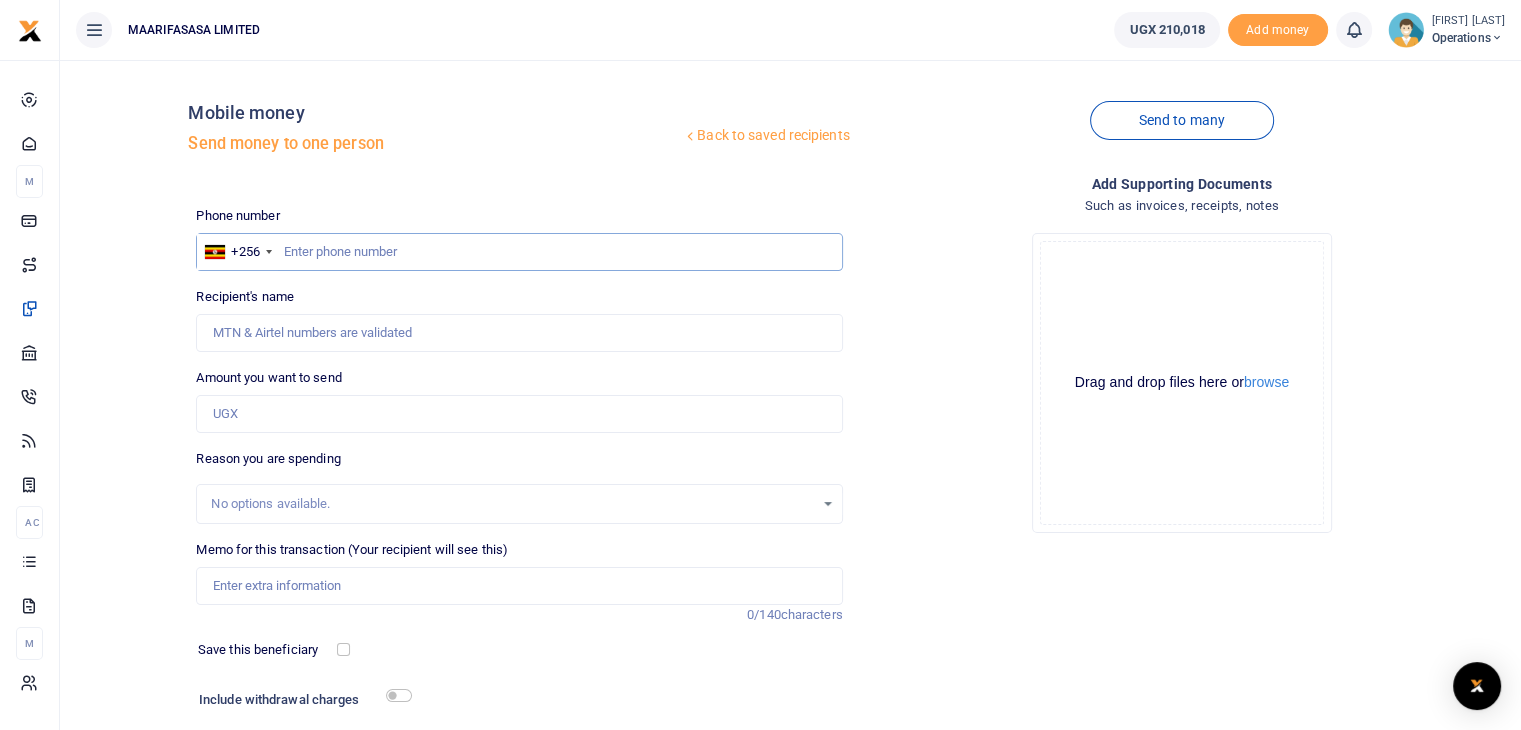 click at bounding box center (519, 252) 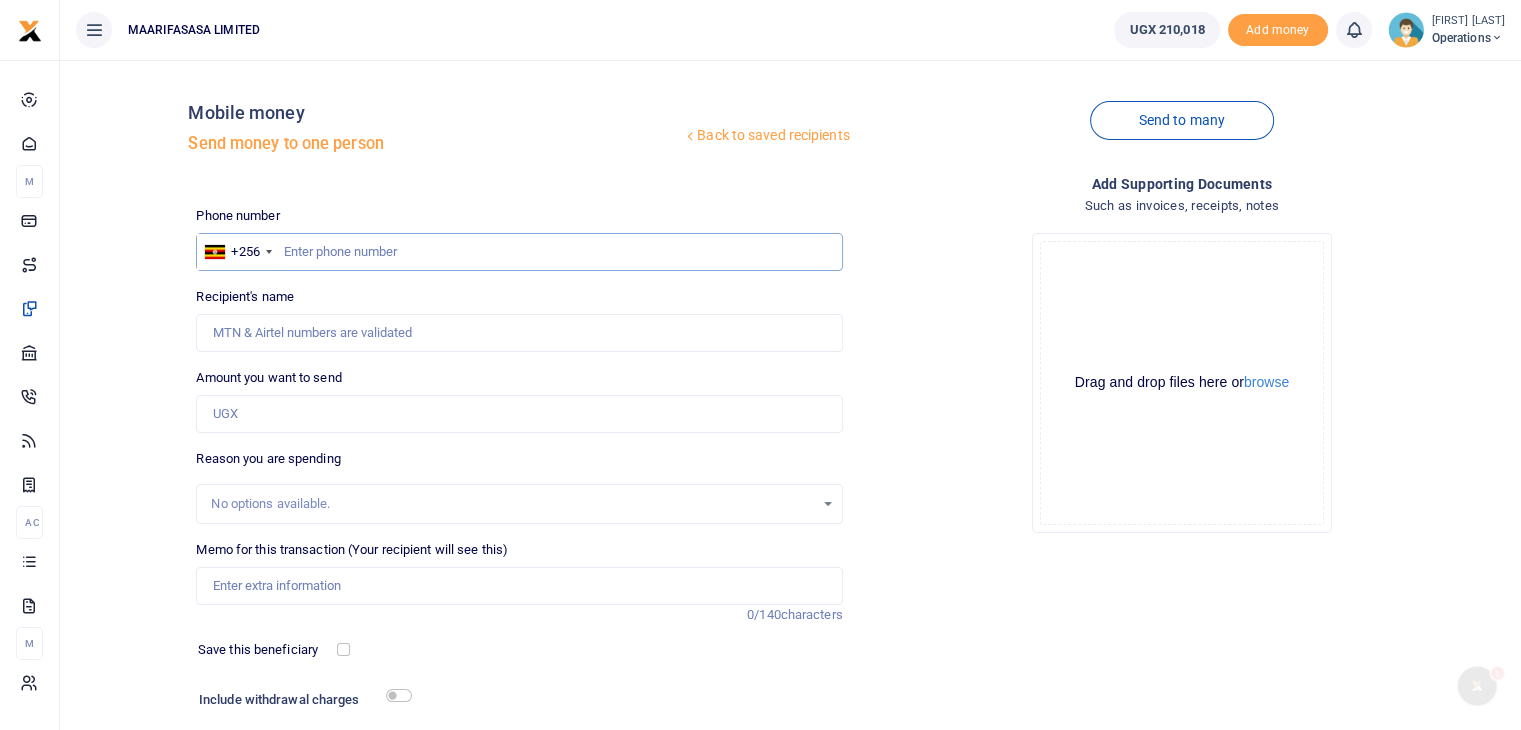 scroll, scrollTop: 0, scrollLeft: 0, axis: both 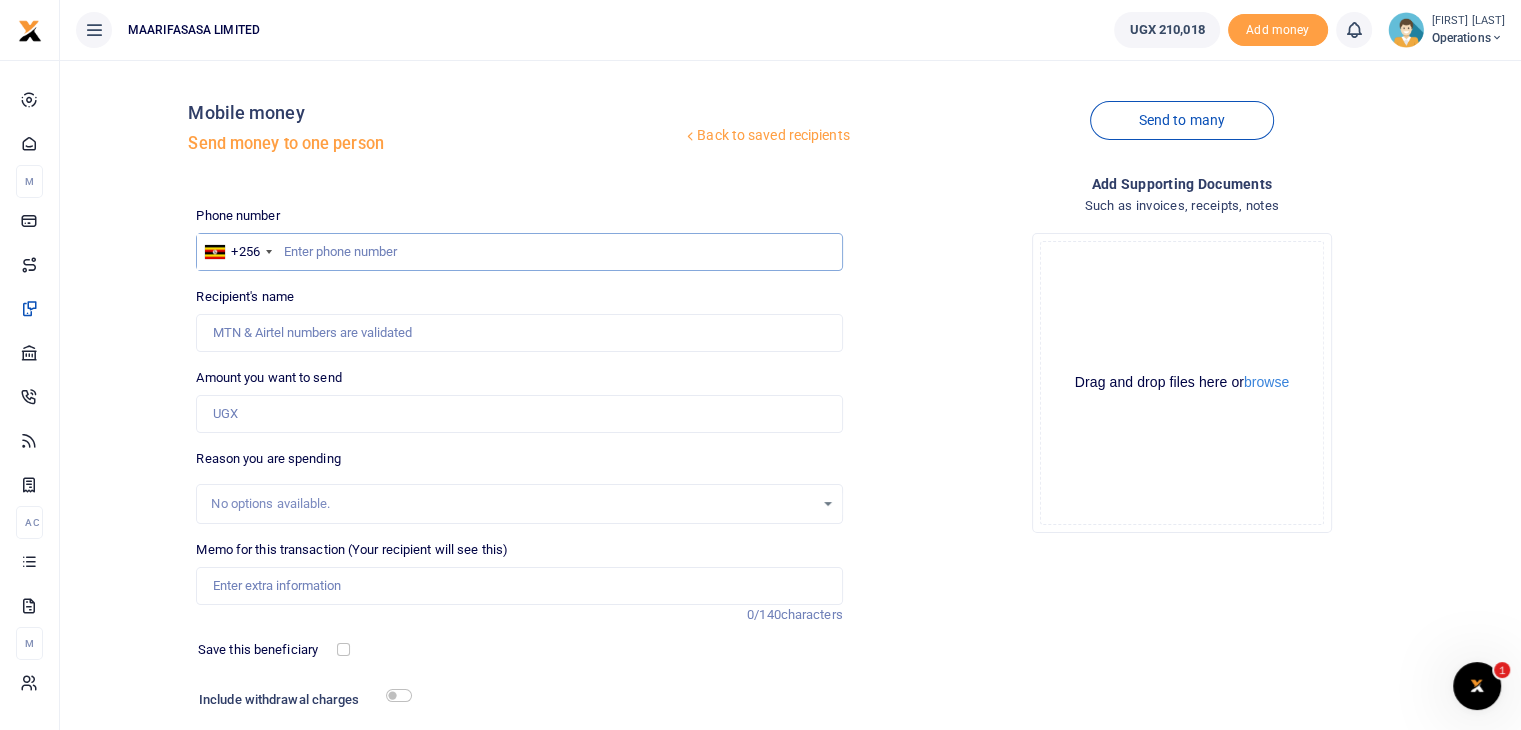 paste on "769505202" 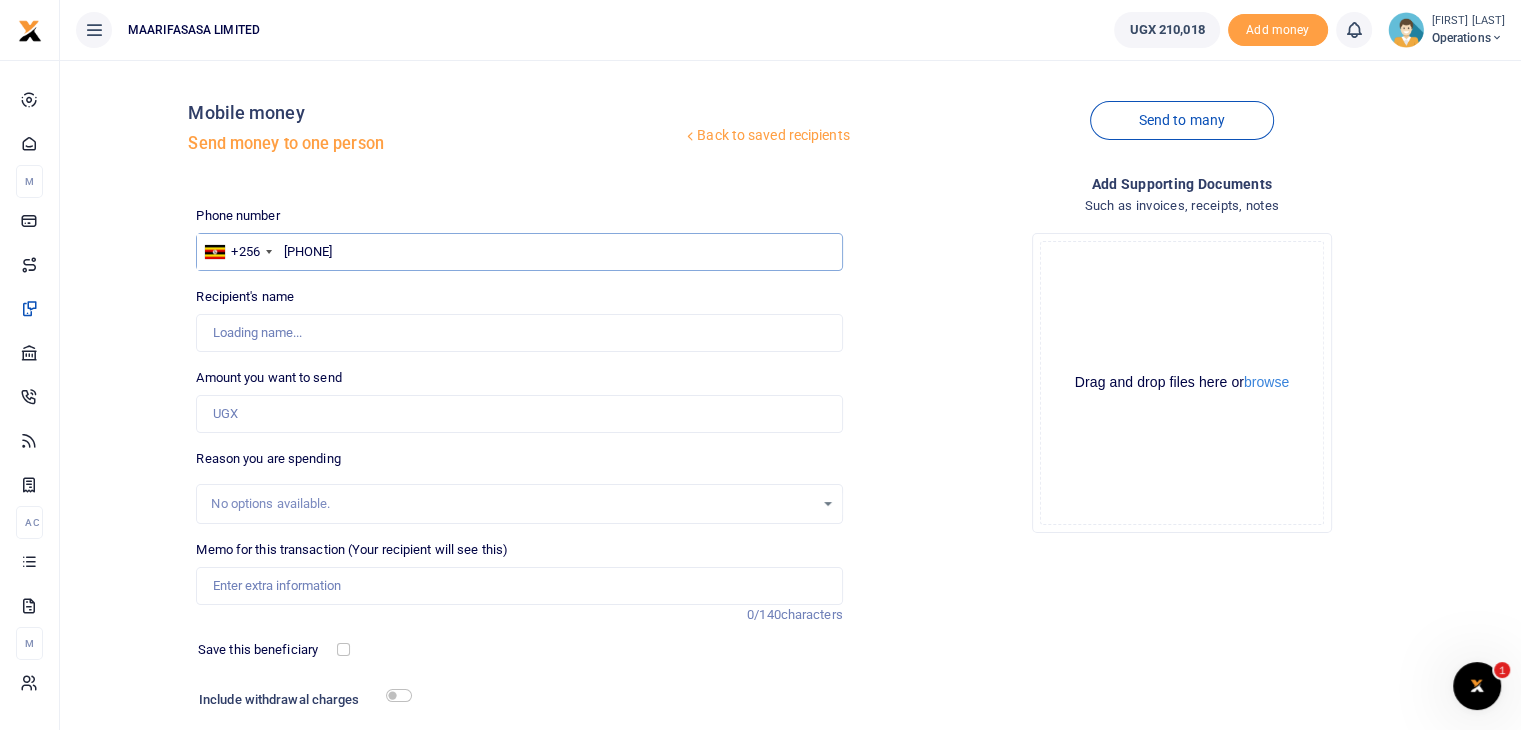 type on "Rita Okello Apio" 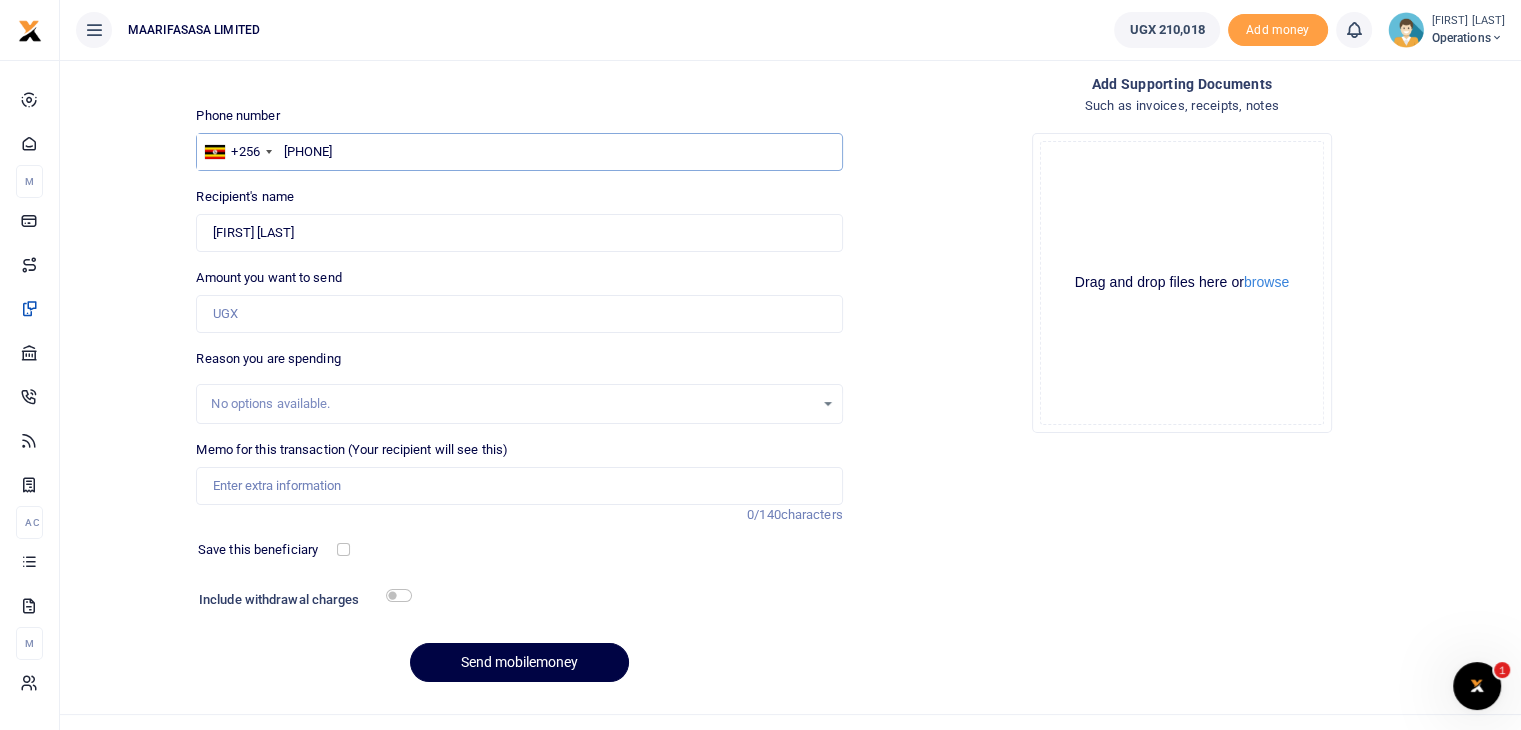 scroll, scrollTop: 103, scrollLeft: 0, axis: vertical 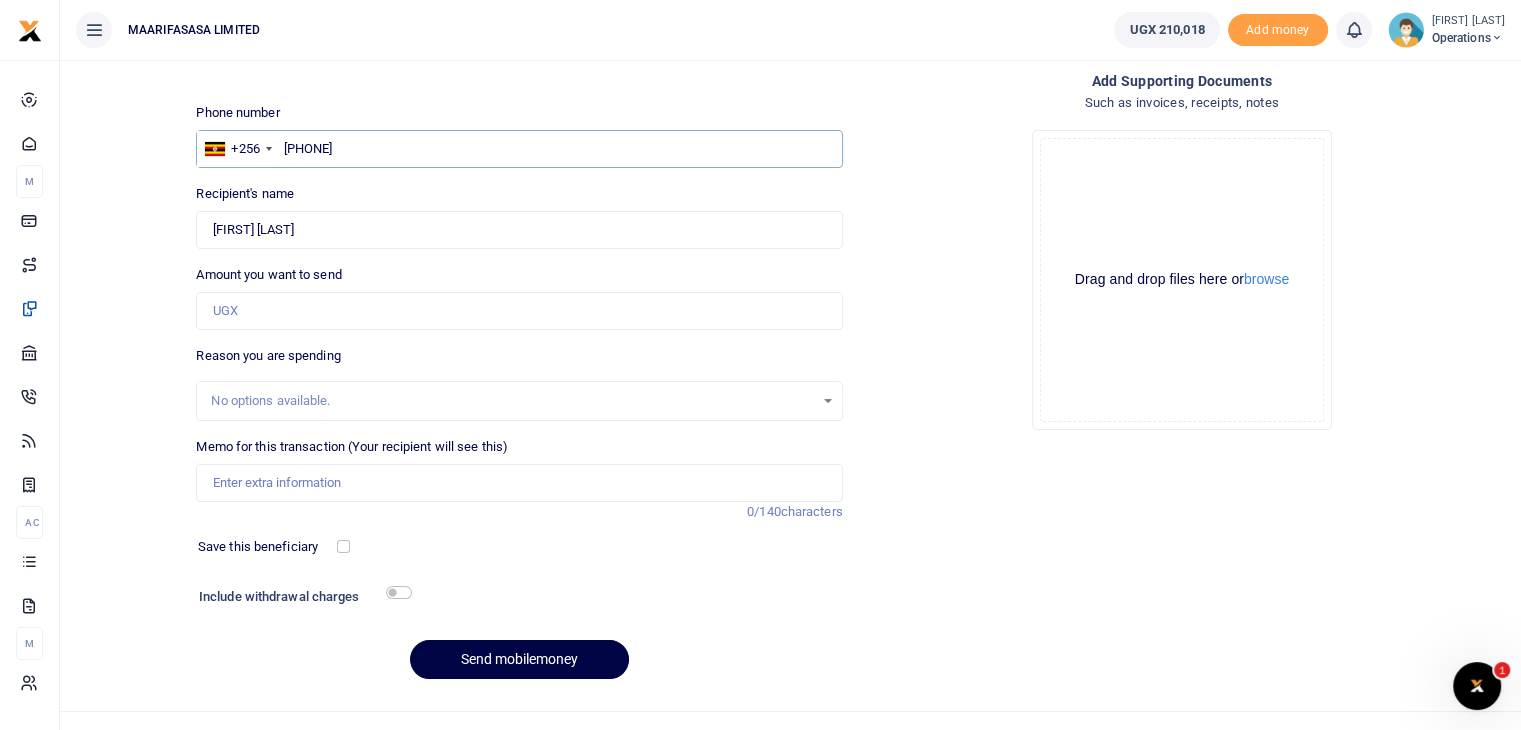 type on "769505202" 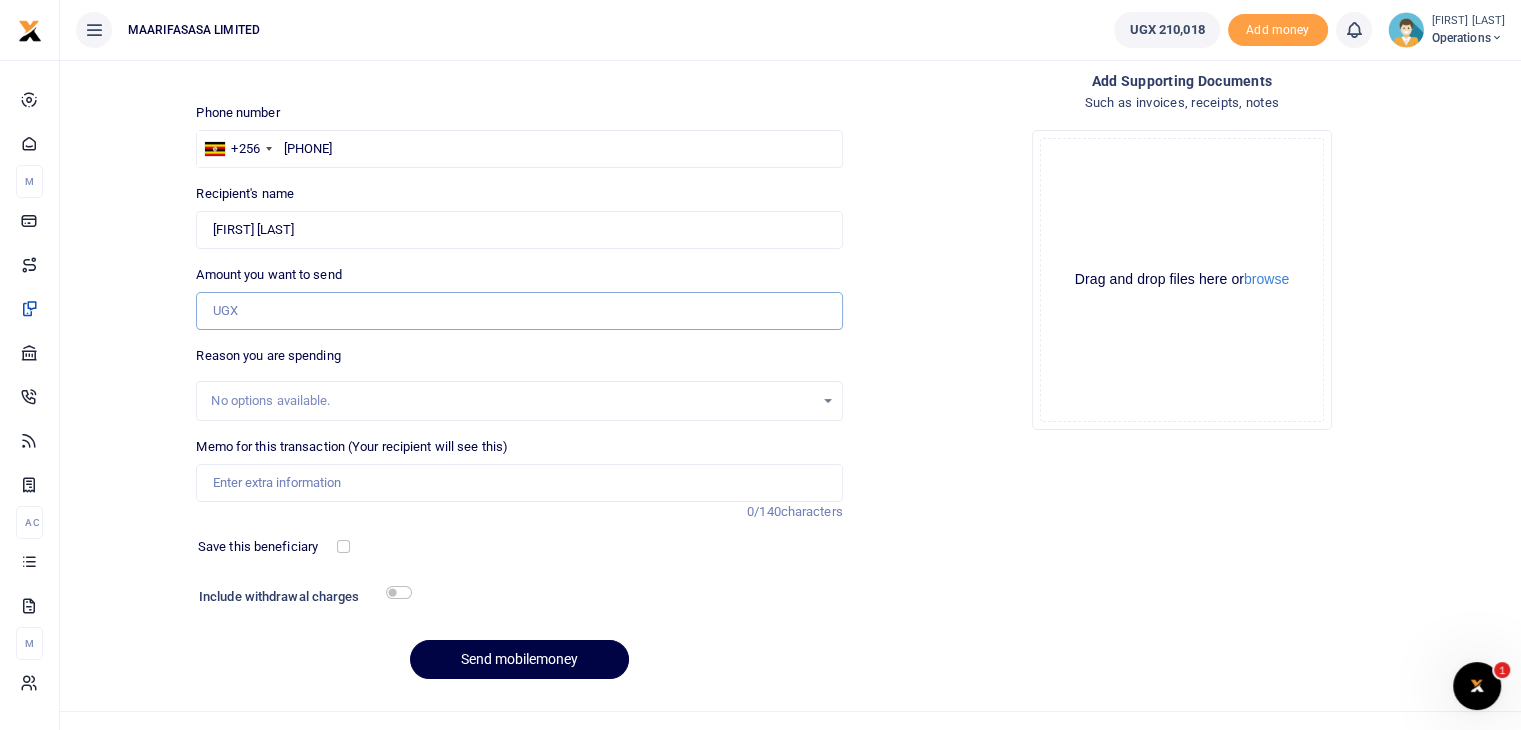 click on "Amount you want to send" at bounding box center [519, 311] 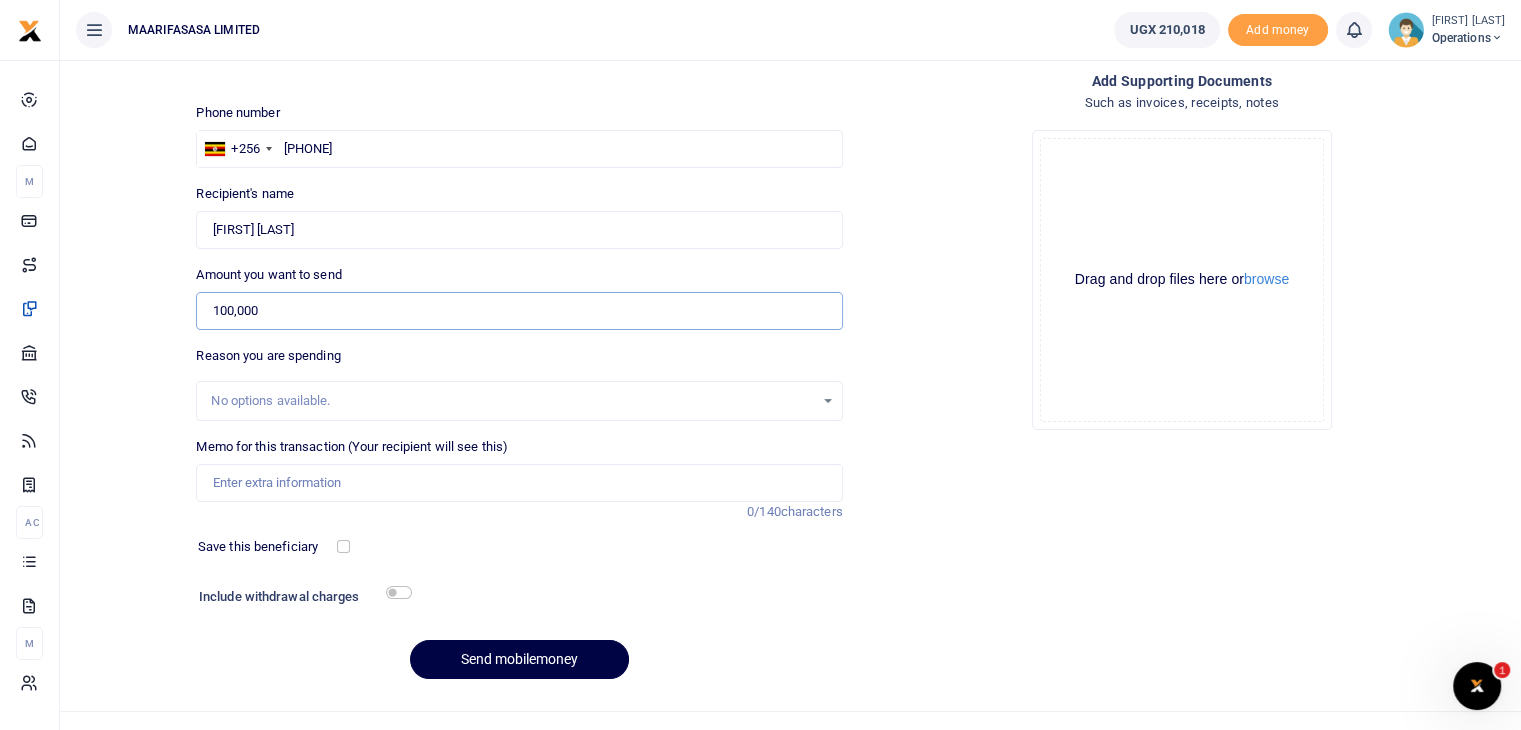 type on "100,000" 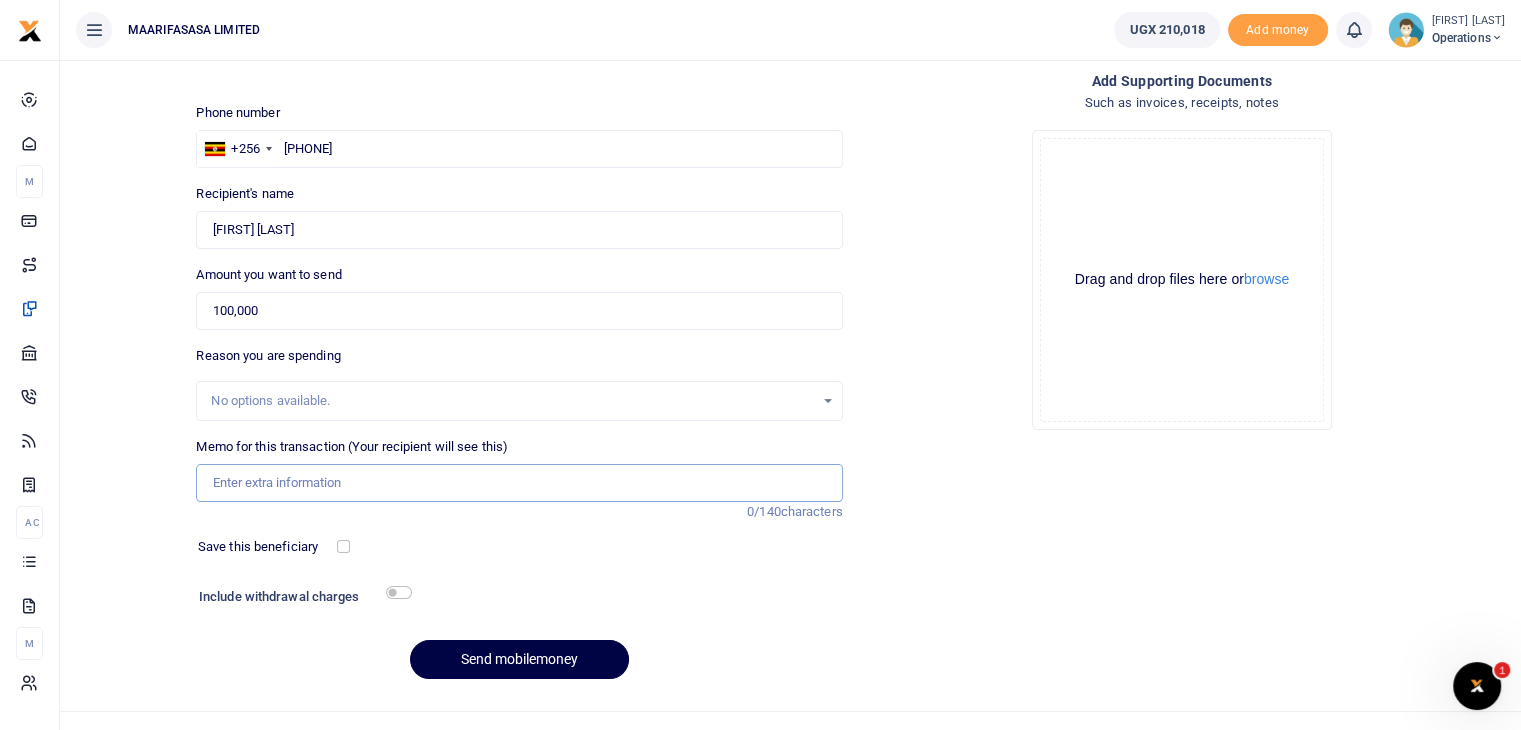 click on "Memo for this transaction (Your recipient will see this)" at bounding box center [519, 483] 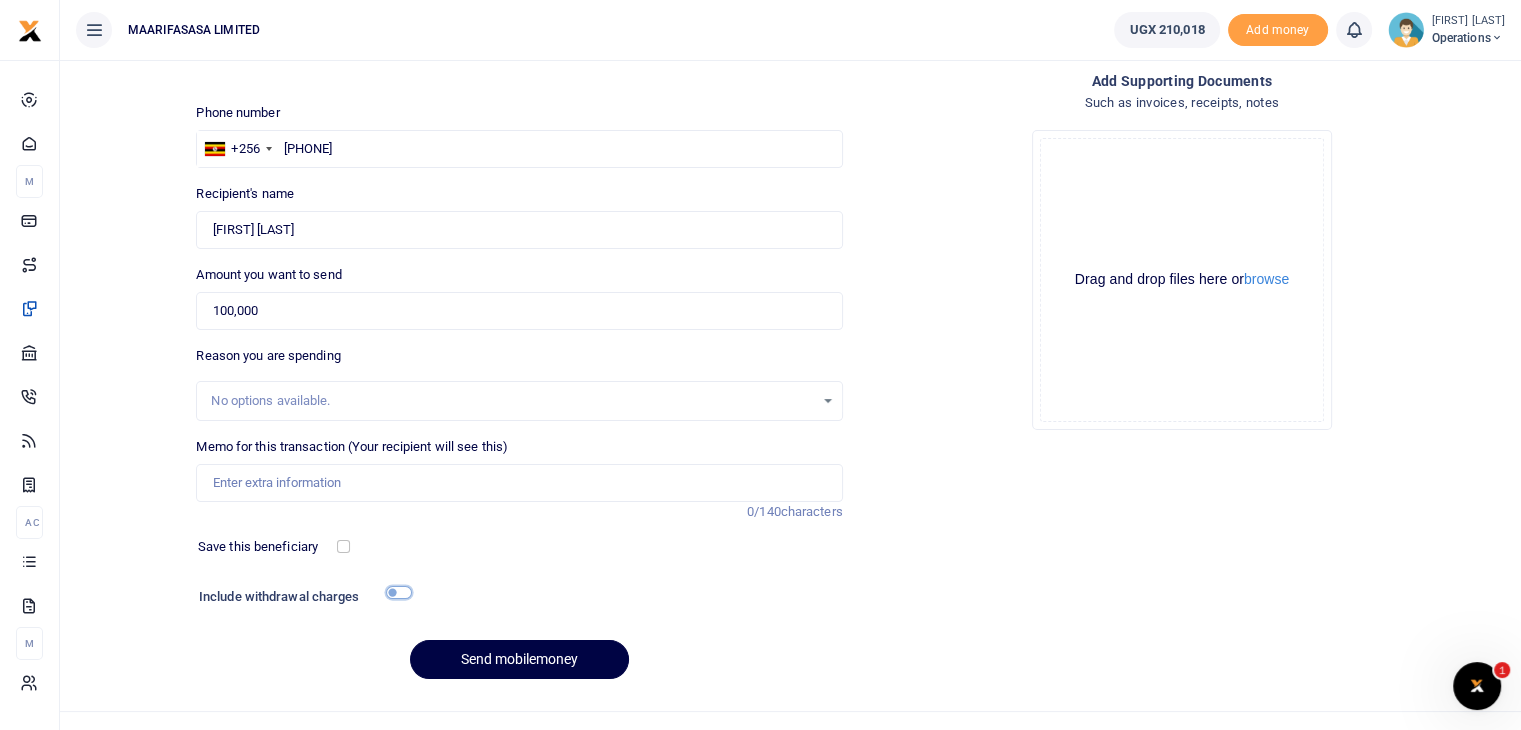 click at bounding box center [399, 592] 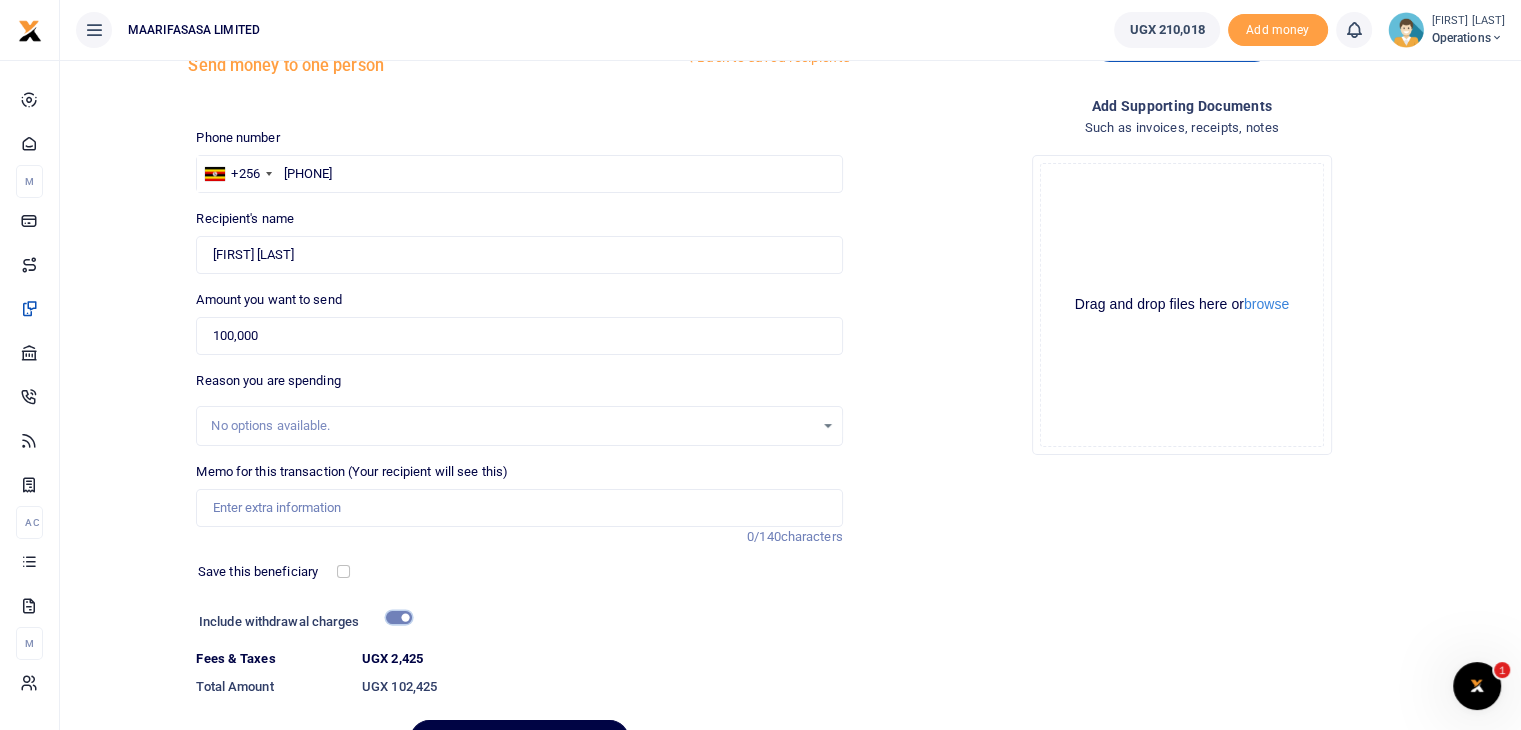 scroll, scrollTop: 191, scrollLeft: 0, axis: vertical 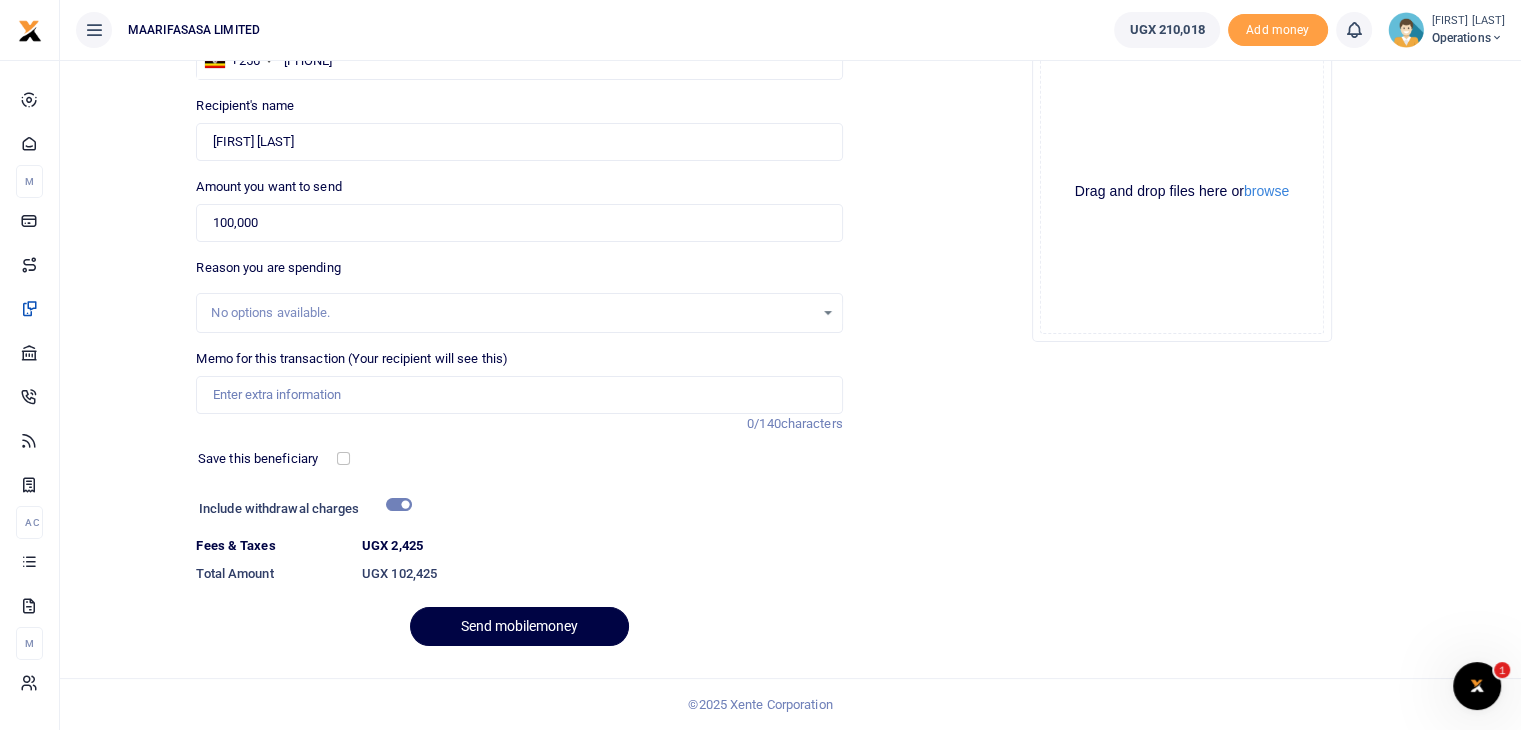 click on "No options available." at bounding box center (512, 313) 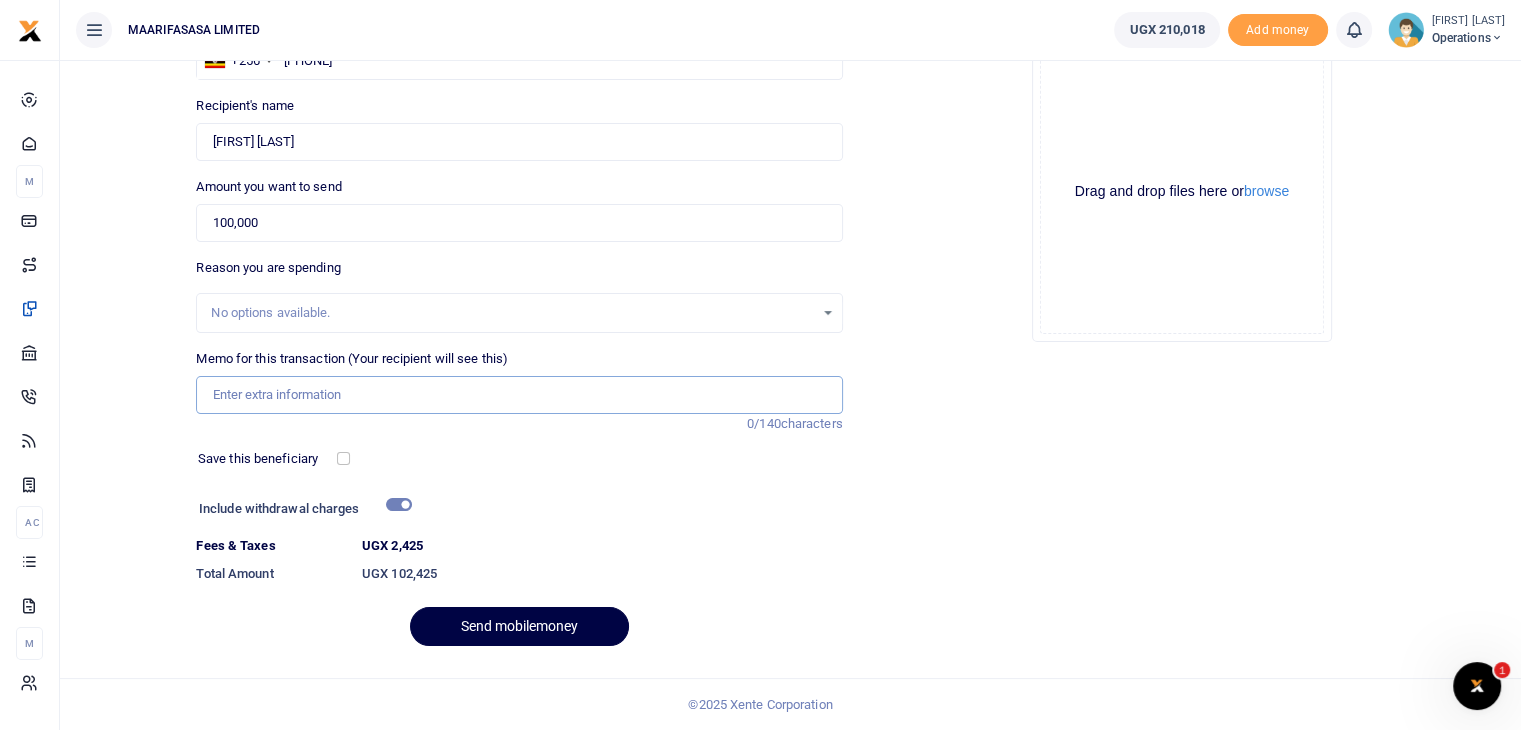 click on "Memo for this transaction (Your recipient will see this)" at bounding box center [519, 395] 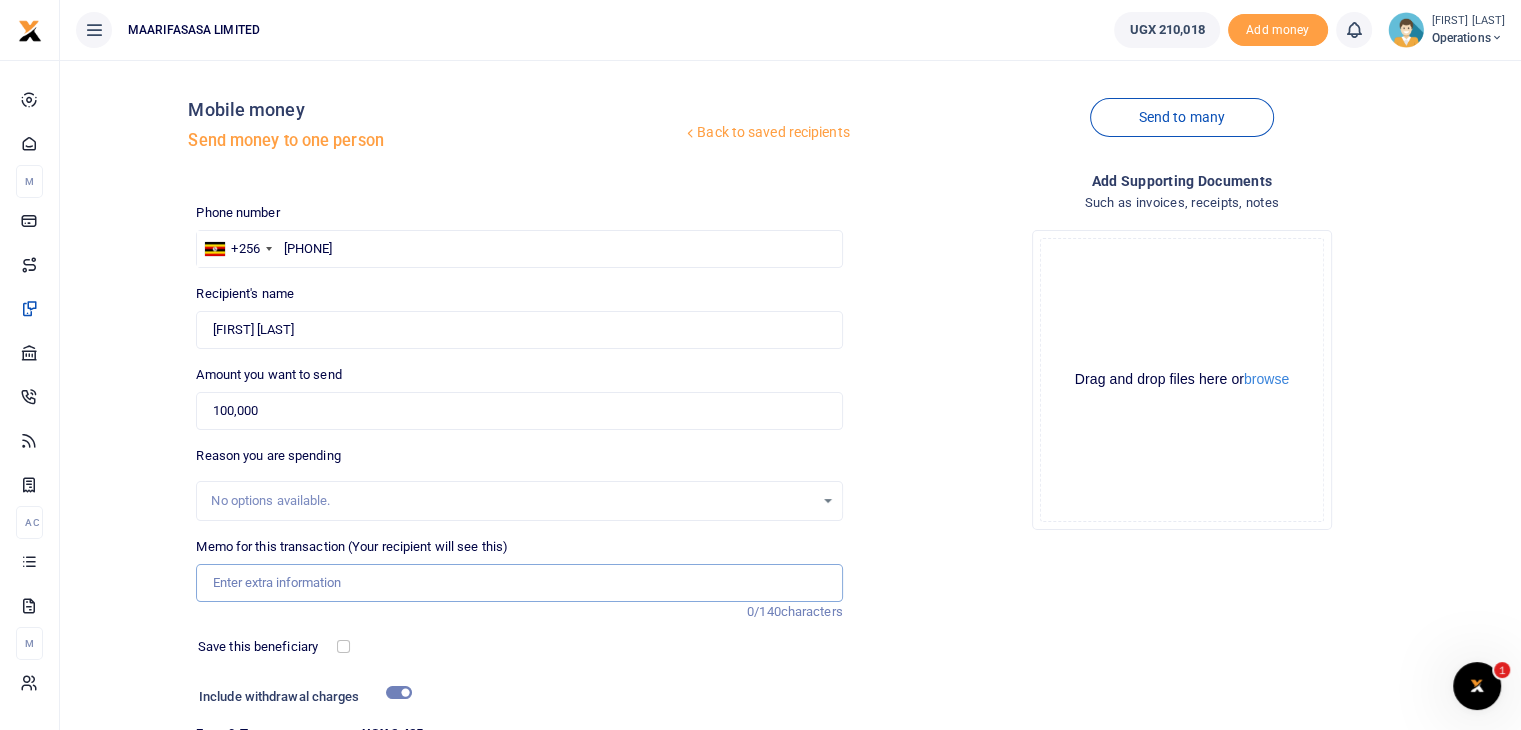 scroll, scrollTop: 191, scrollLeft: 0, axis: vertical 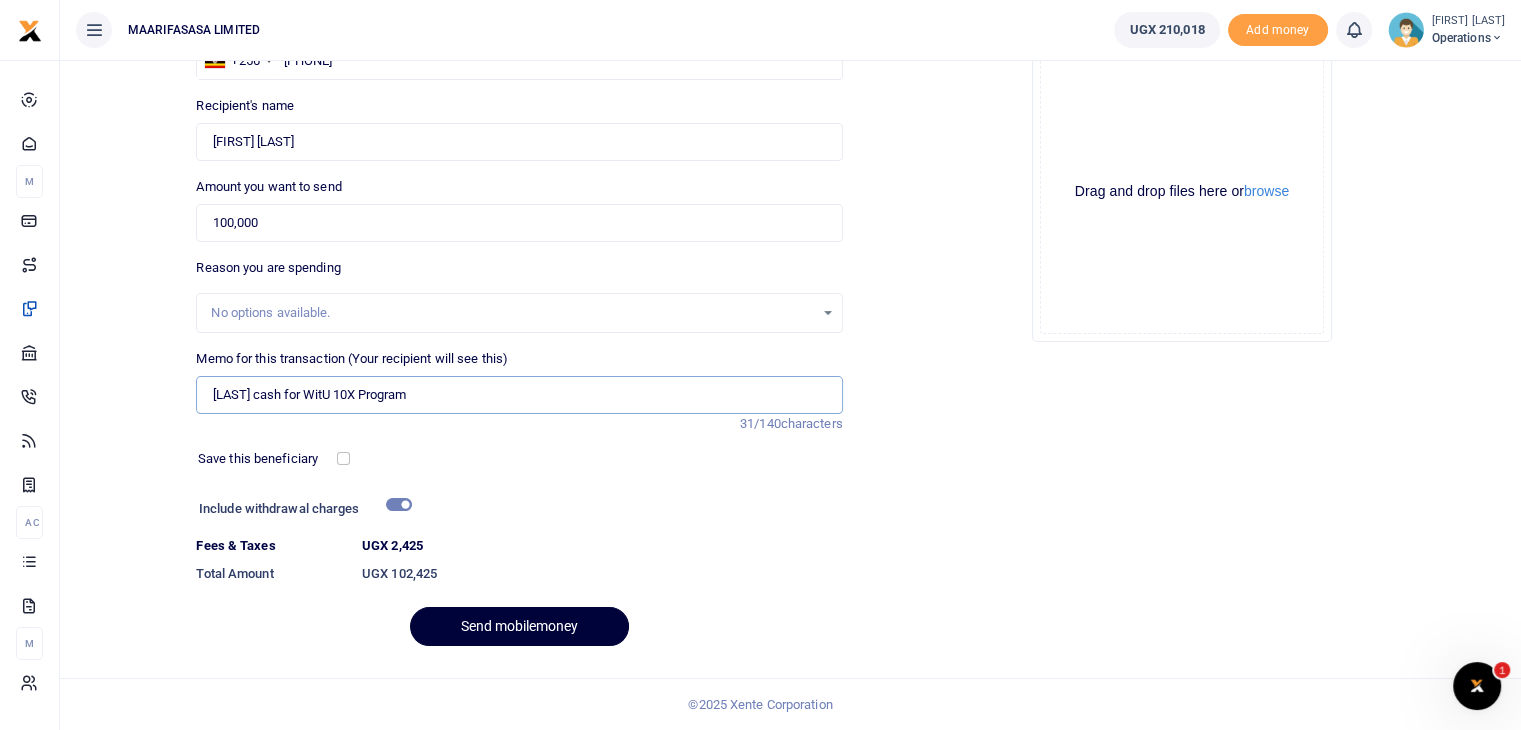 type on "Petty cash for WitU 10X Program" 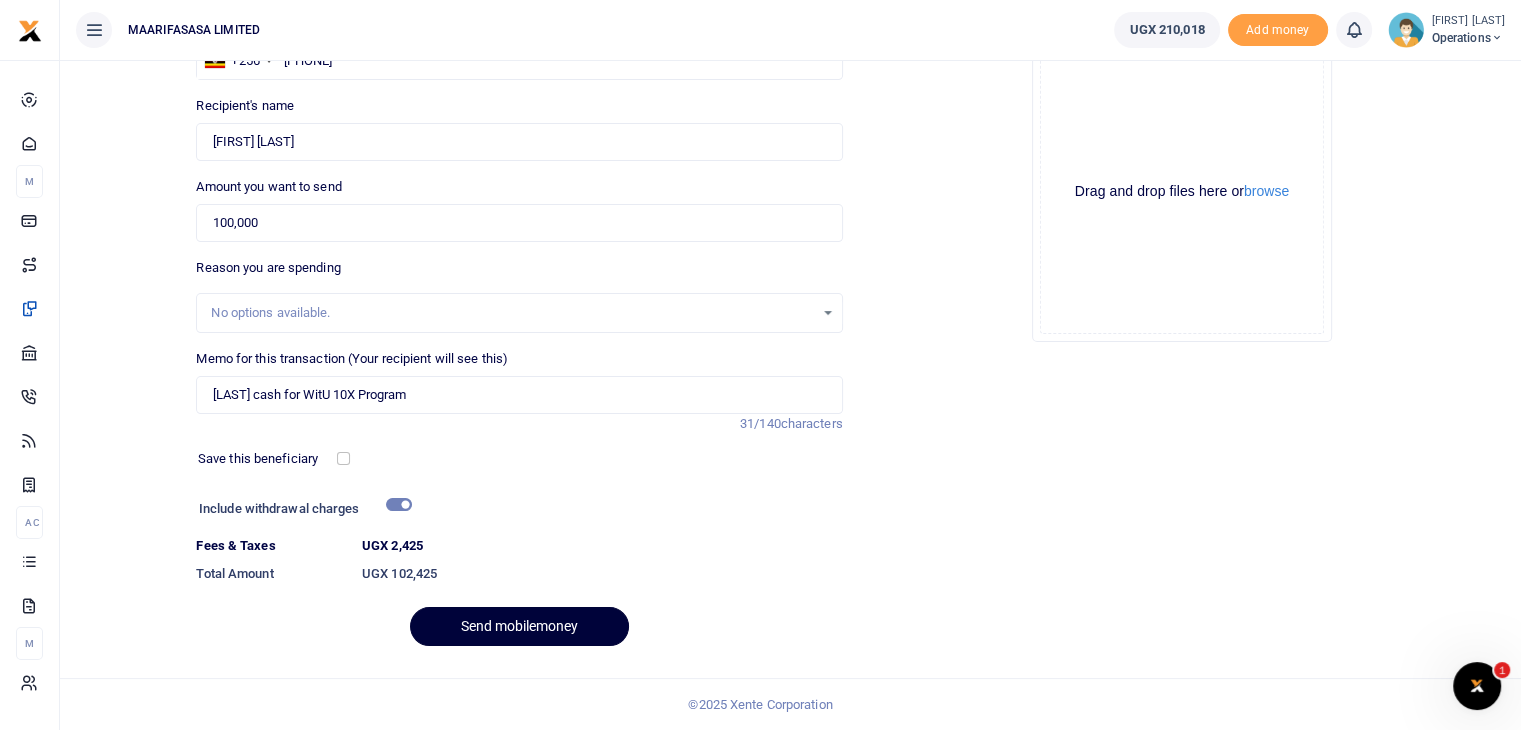 click on "Send mobilemoney" at bounding box center [519, 626] 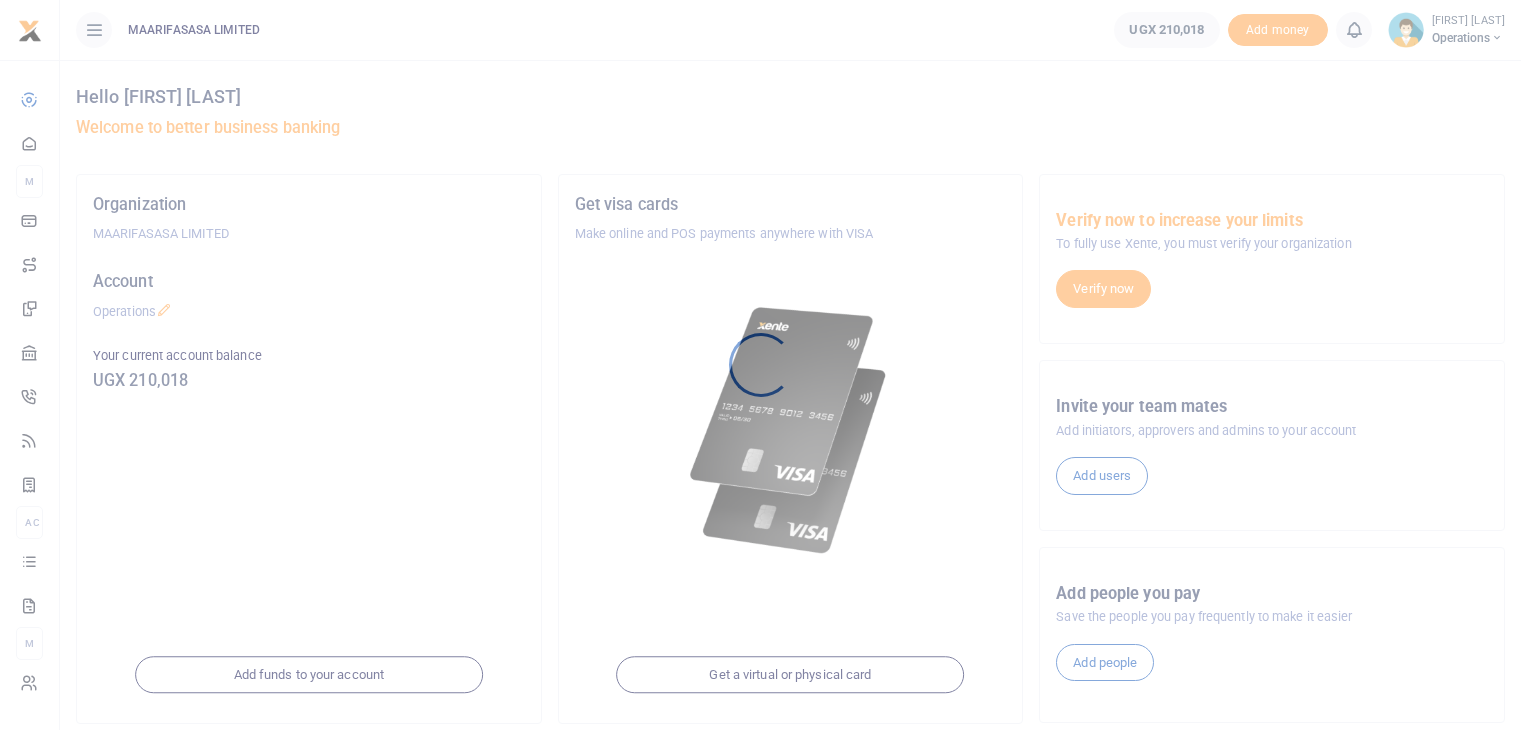 scroll, scrollTop: 0, scrollLeft: 0, axis: both 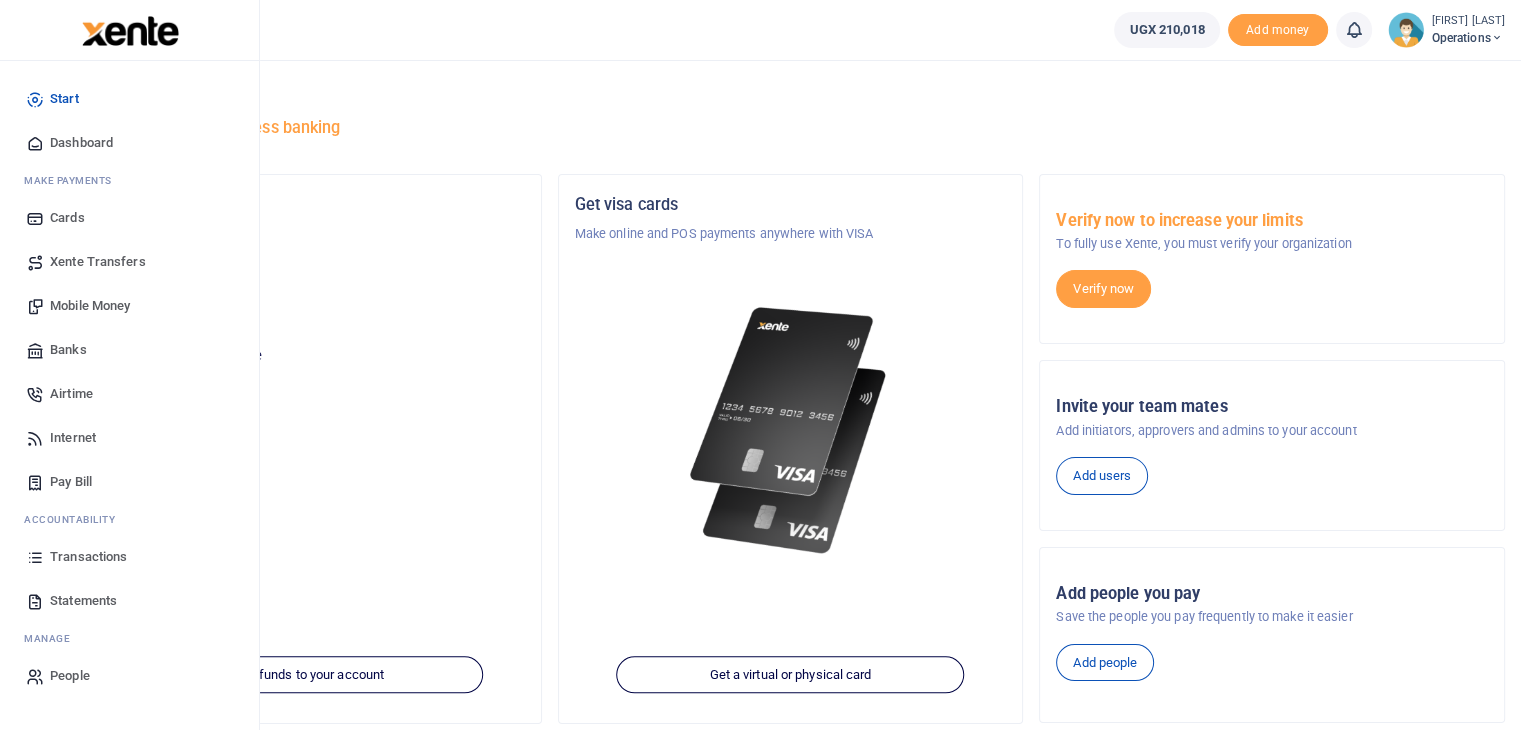 click on "Transactions" at bounding box center (88, 557) 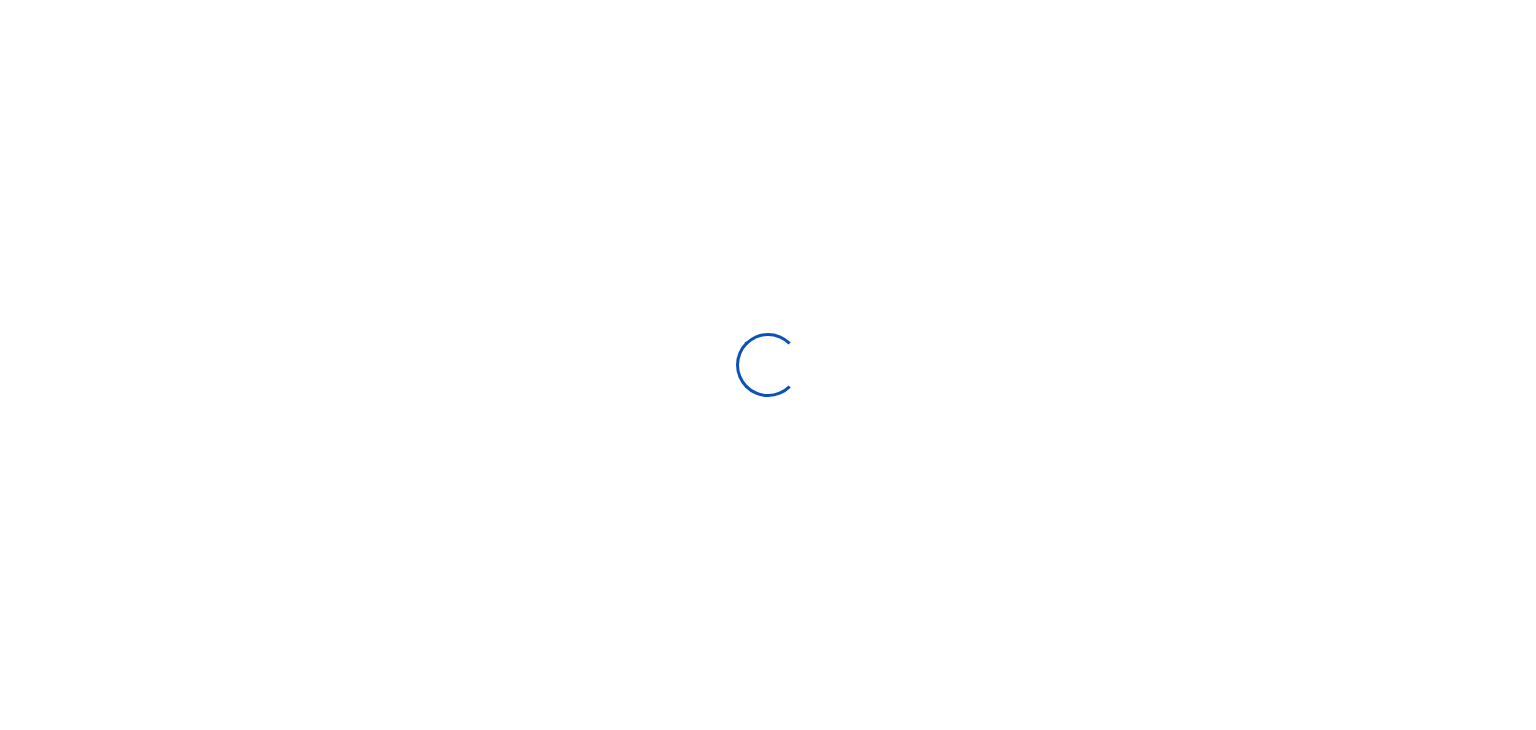 scroll, scrollTop: 0, scrollLeft: 0, axis: both 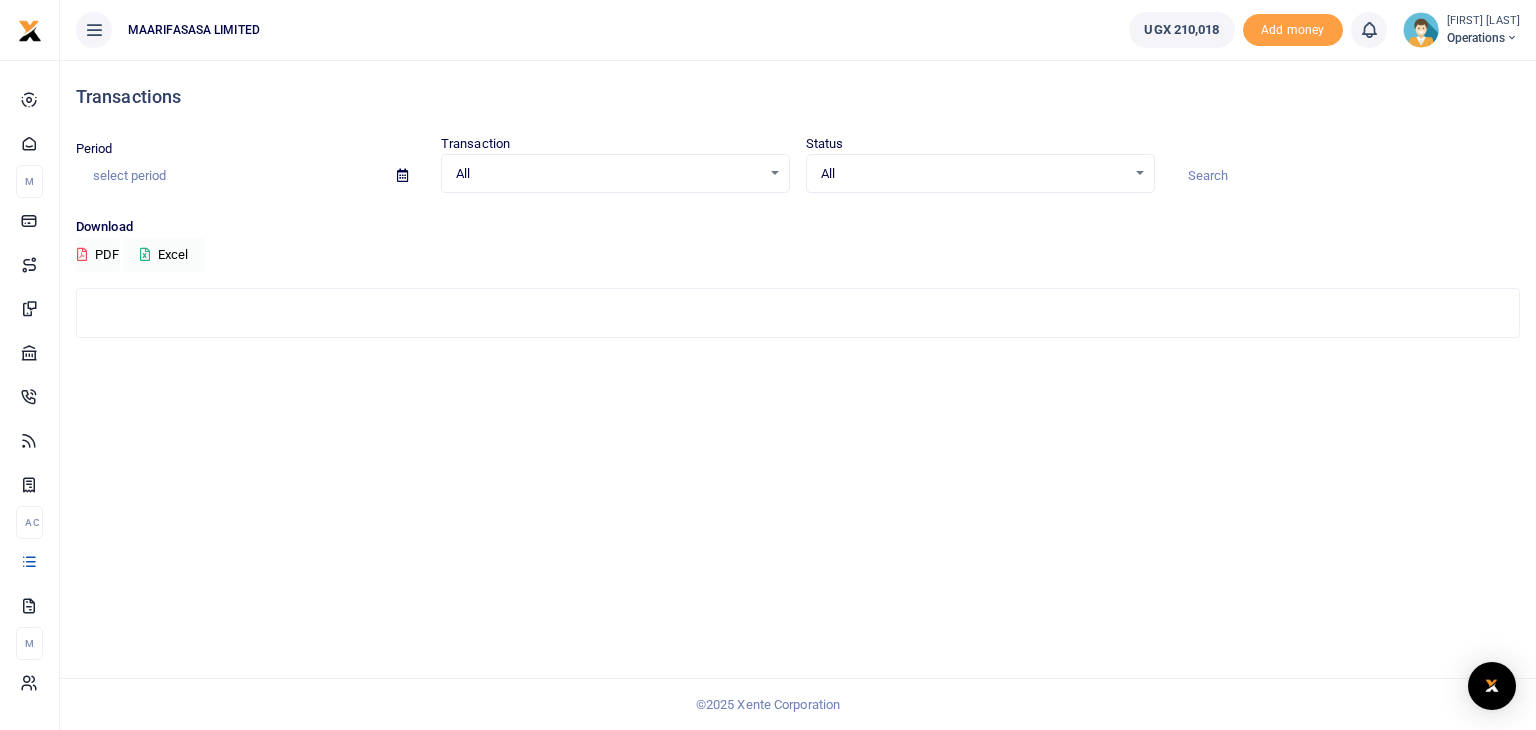 click on "All" at bounding box center [608, 174] 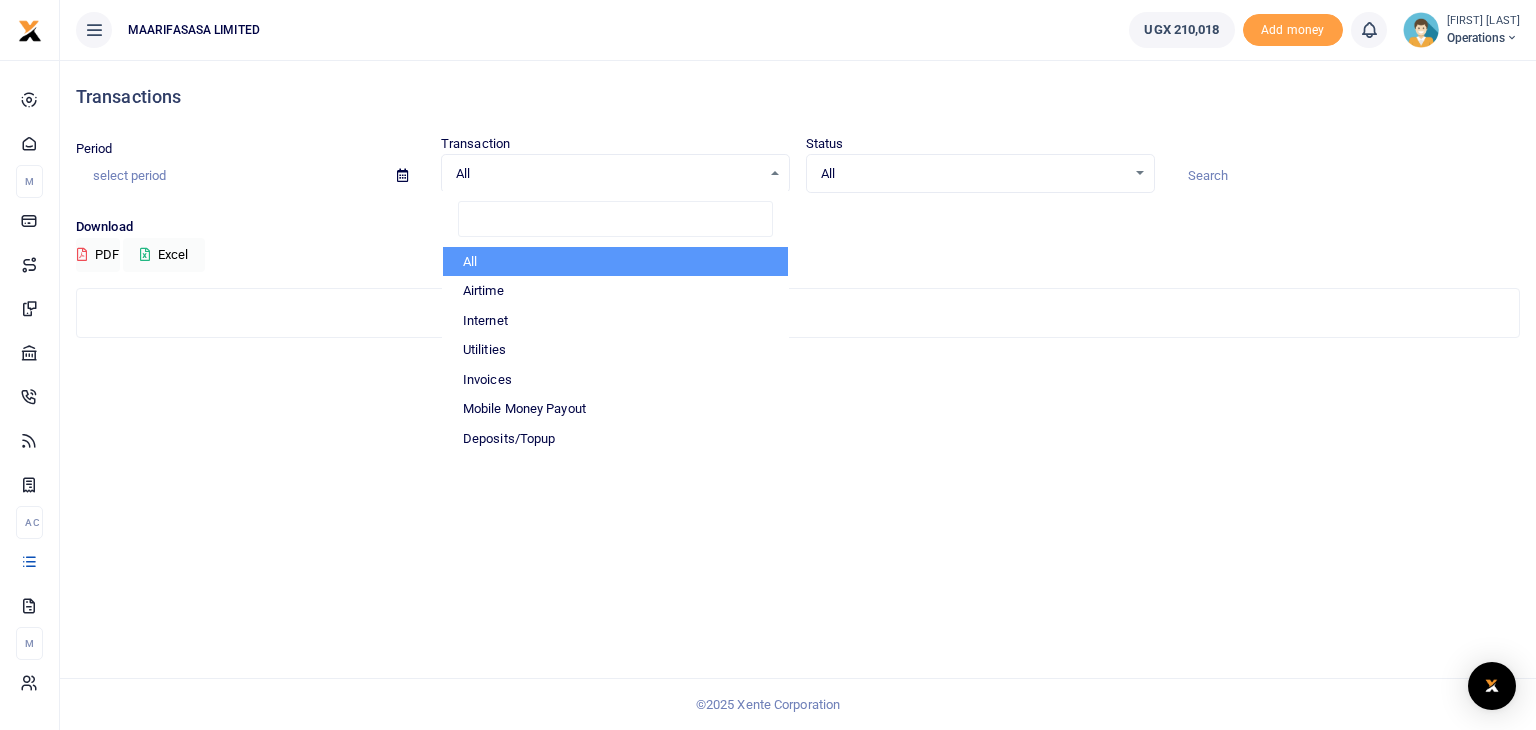 click on "All" at bounding box center [608, 174] 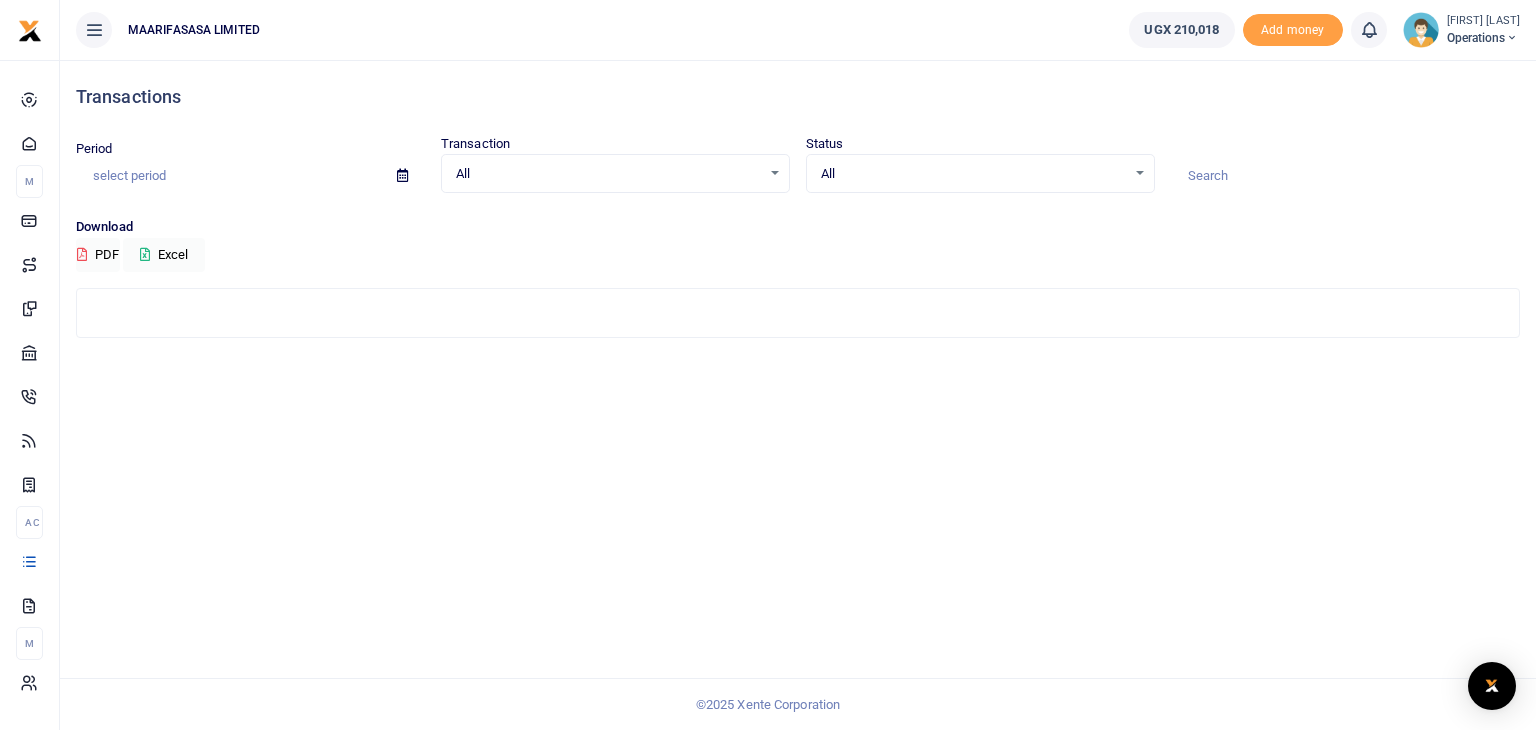 click on "All" at bounding box center [973, 174] 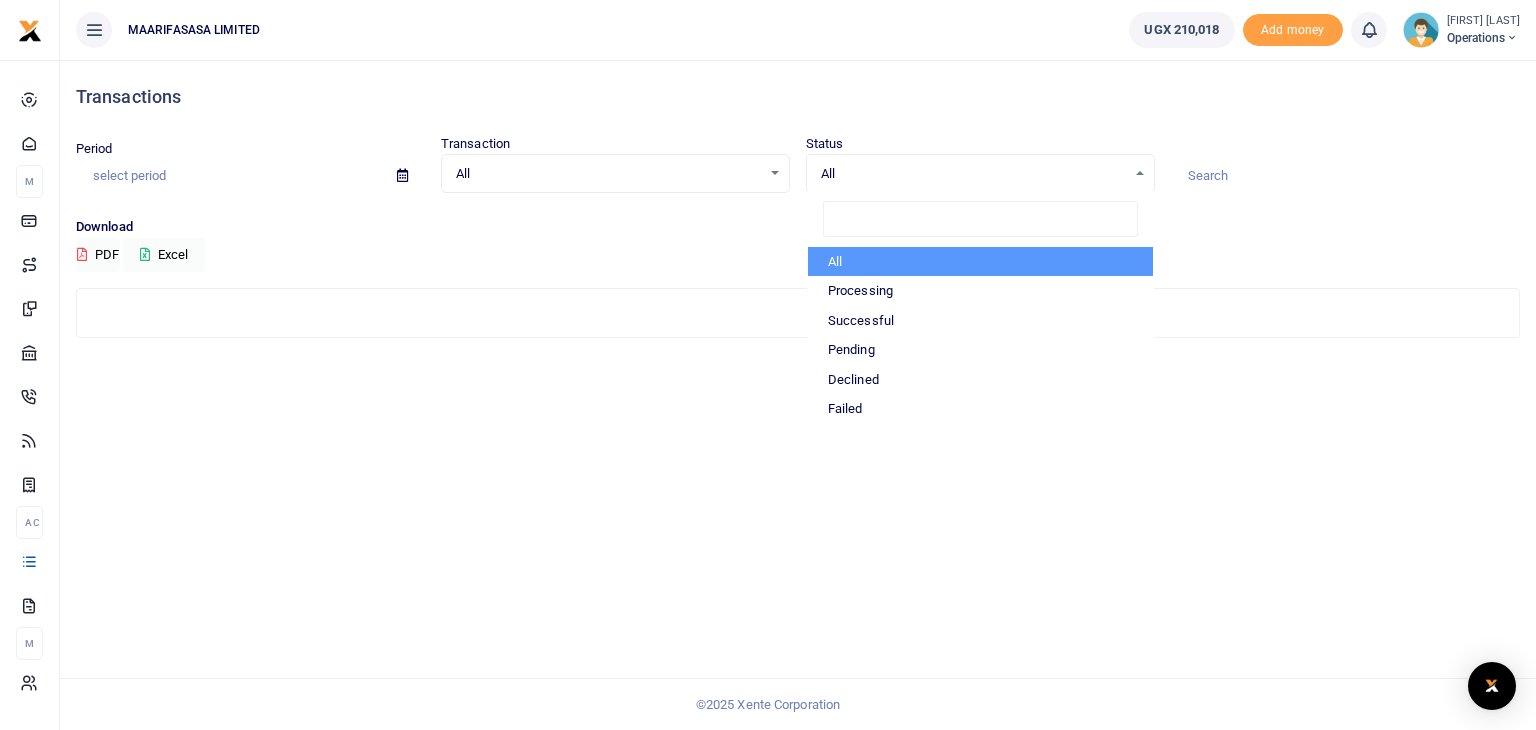 click on "All" at bounding box center (973, 174) 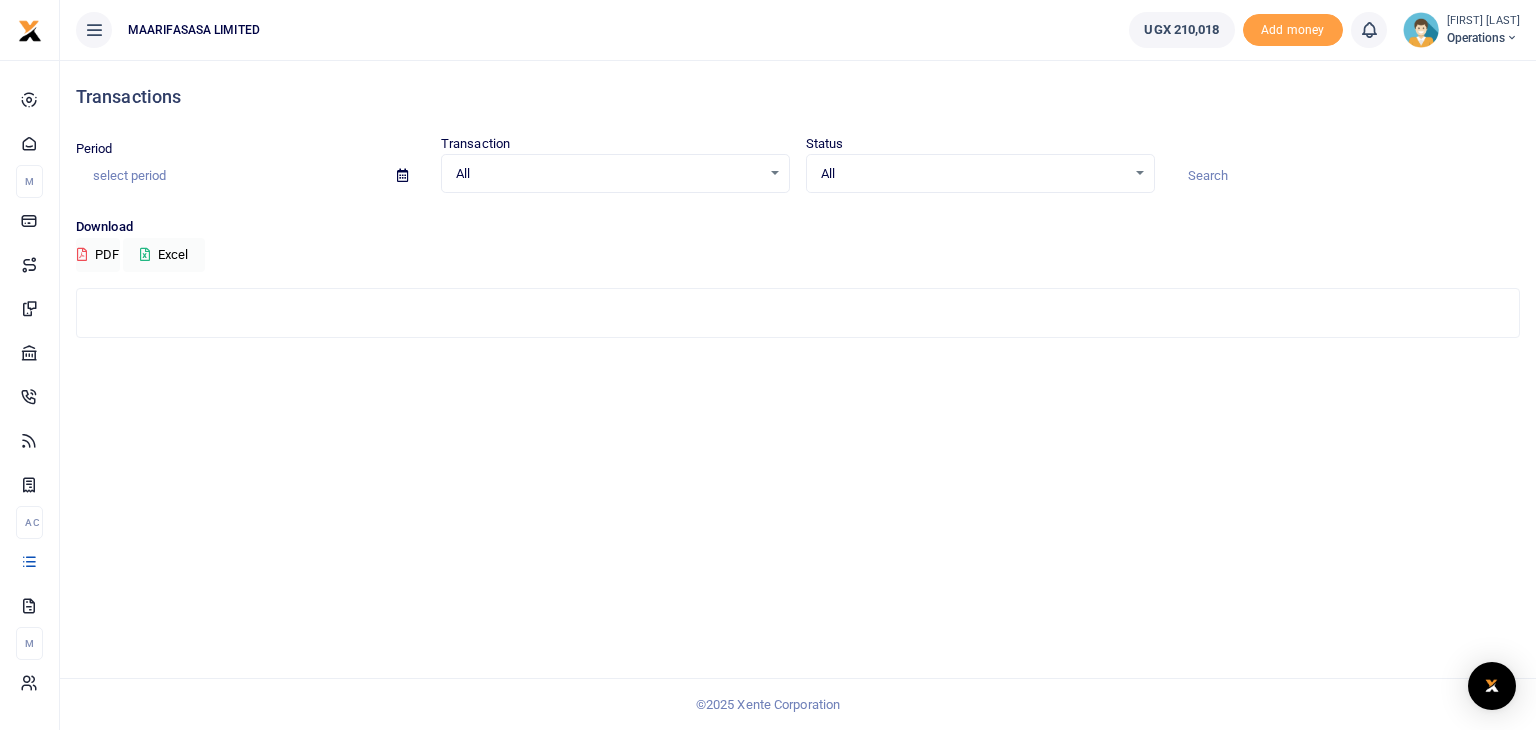 click on "All" at bounding box center (973, 174) 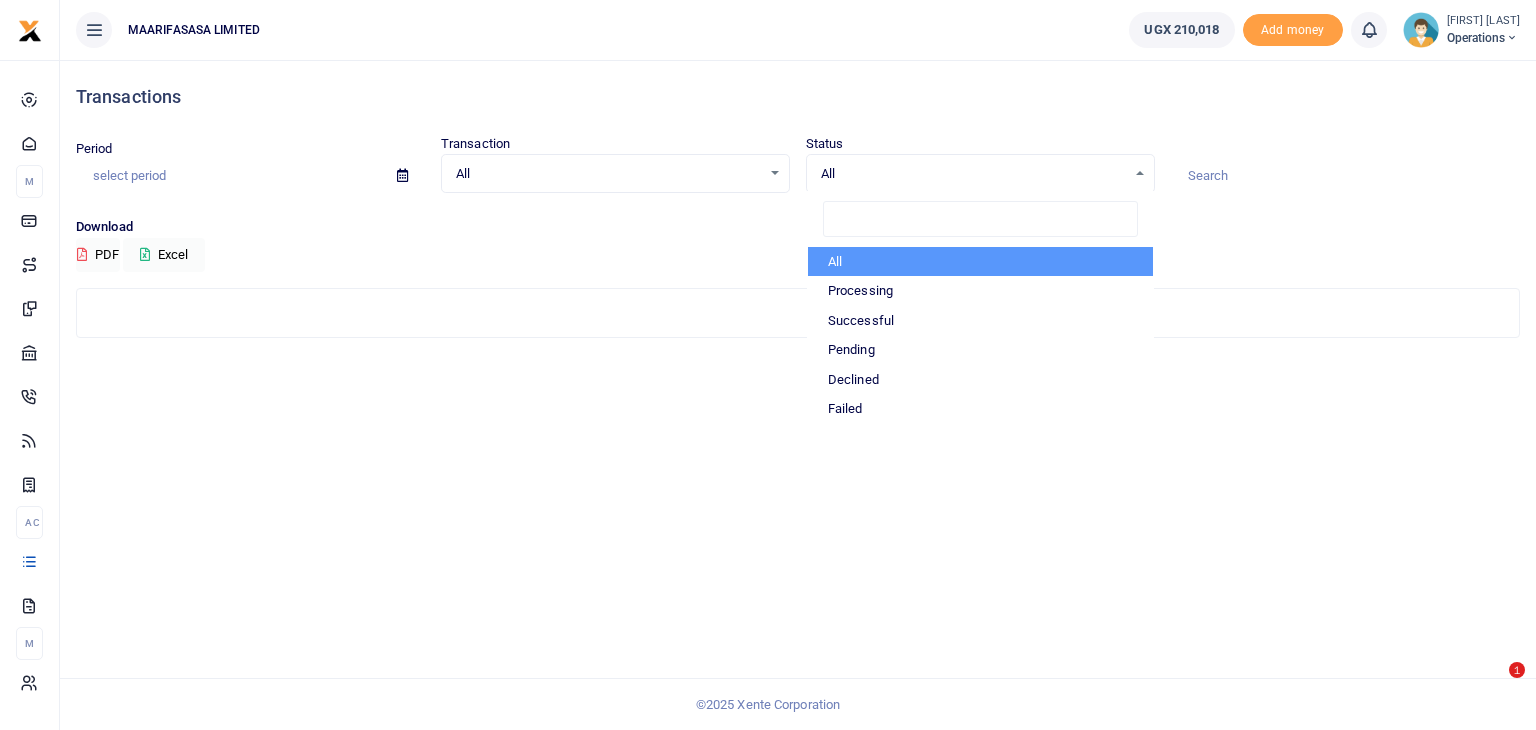 click on "Period
Transaction
All Select an option...
All
Airtime
Internet
Utilities
Invoices
Mobile Money Payout
Deposits/Topup
Card creation
Taxes
Bank to Bank Transfer
Status
All Select an option... All Processing Successful Pending Declined Failed
All
Processing
Successful" at bounding box center [798, 175] 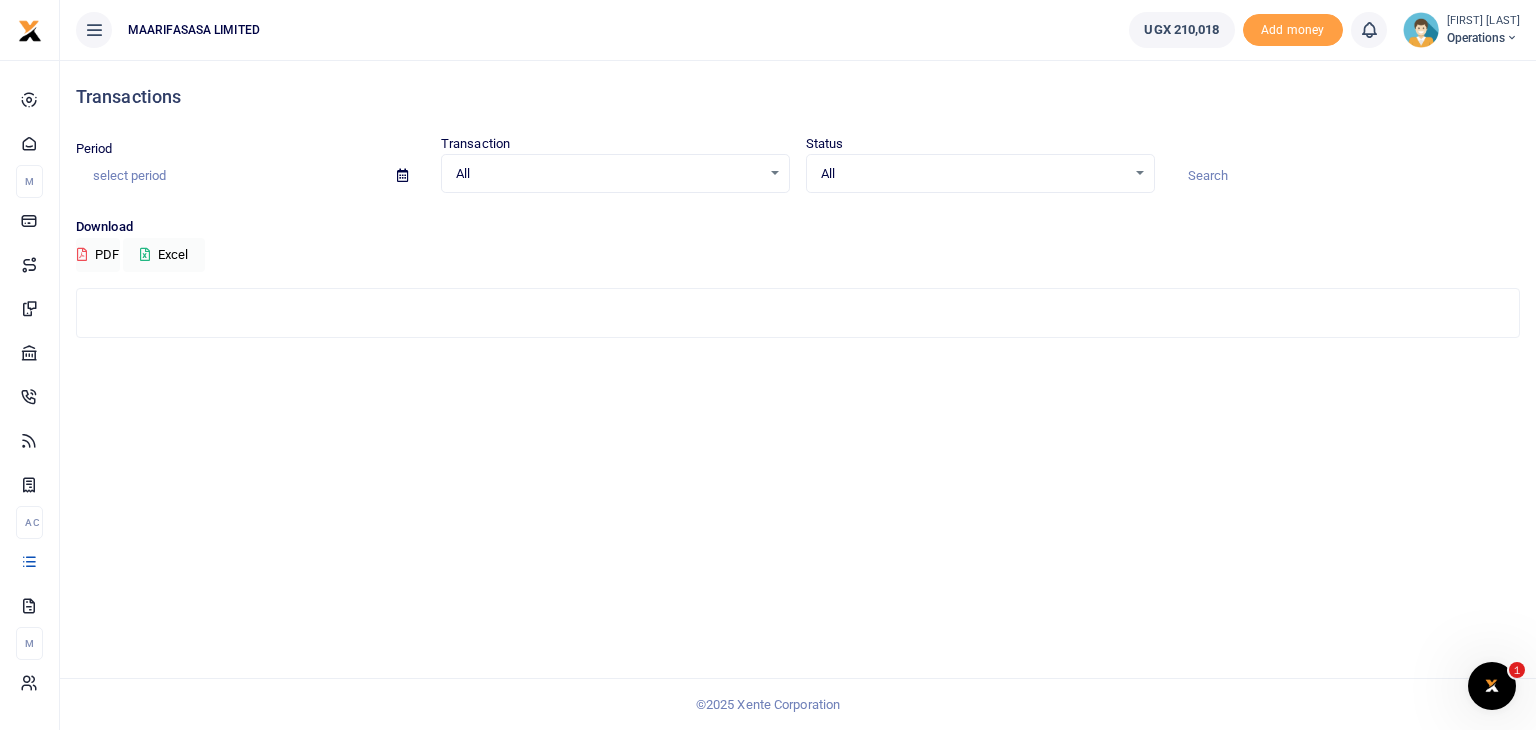 scroll, scrollTop: 0, scrollLeft: 0, axis: both 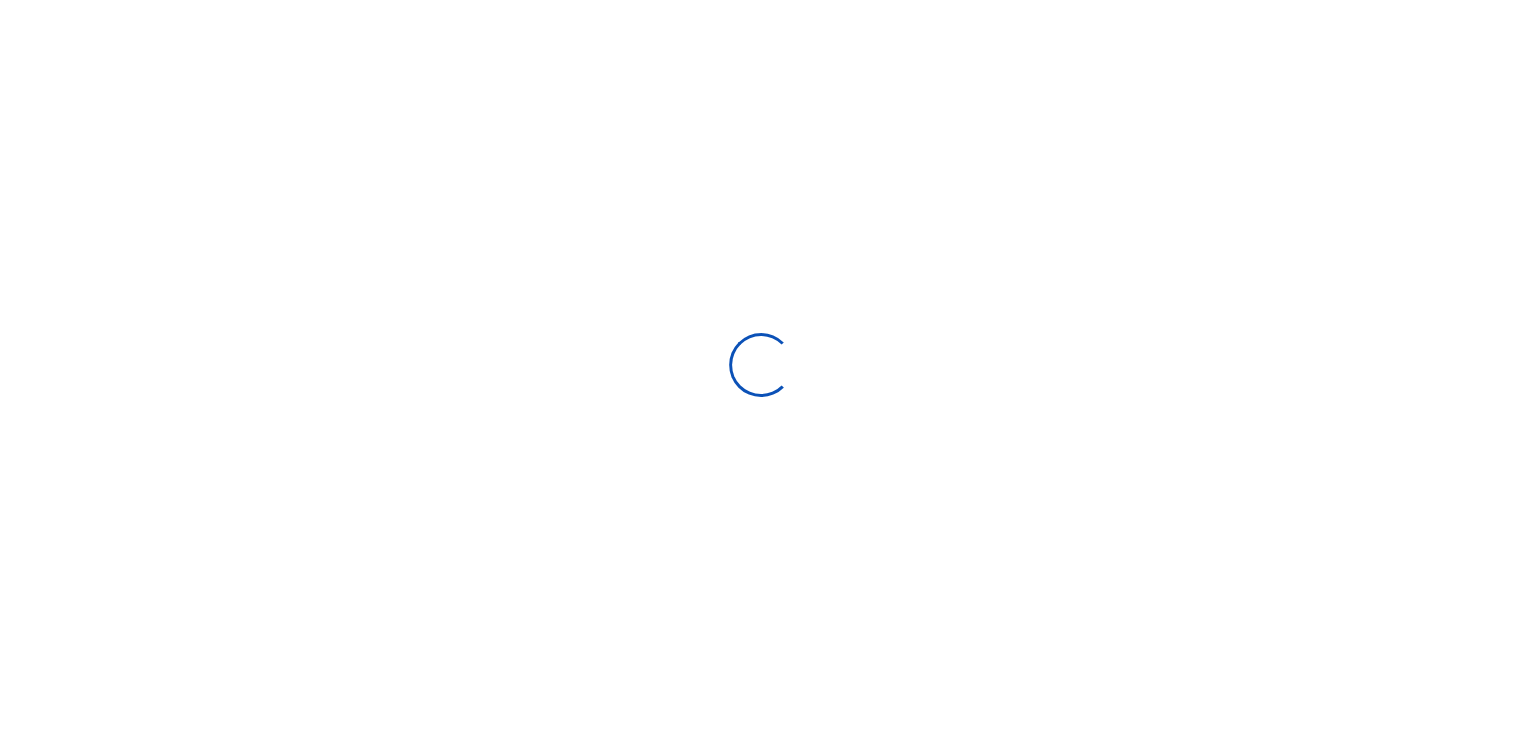 select 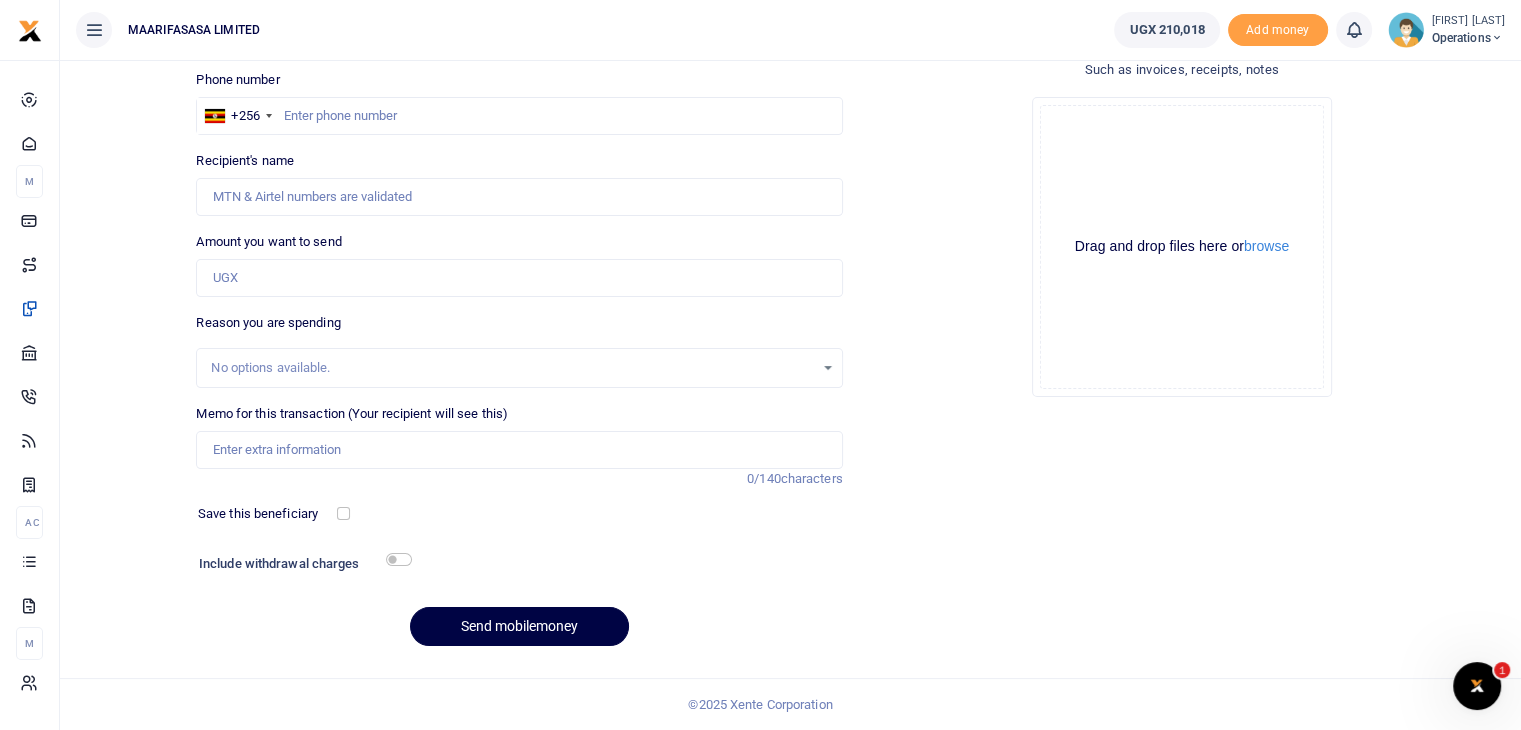 scroll, scrollTop: 0, scrollLeft: 0, axis: both 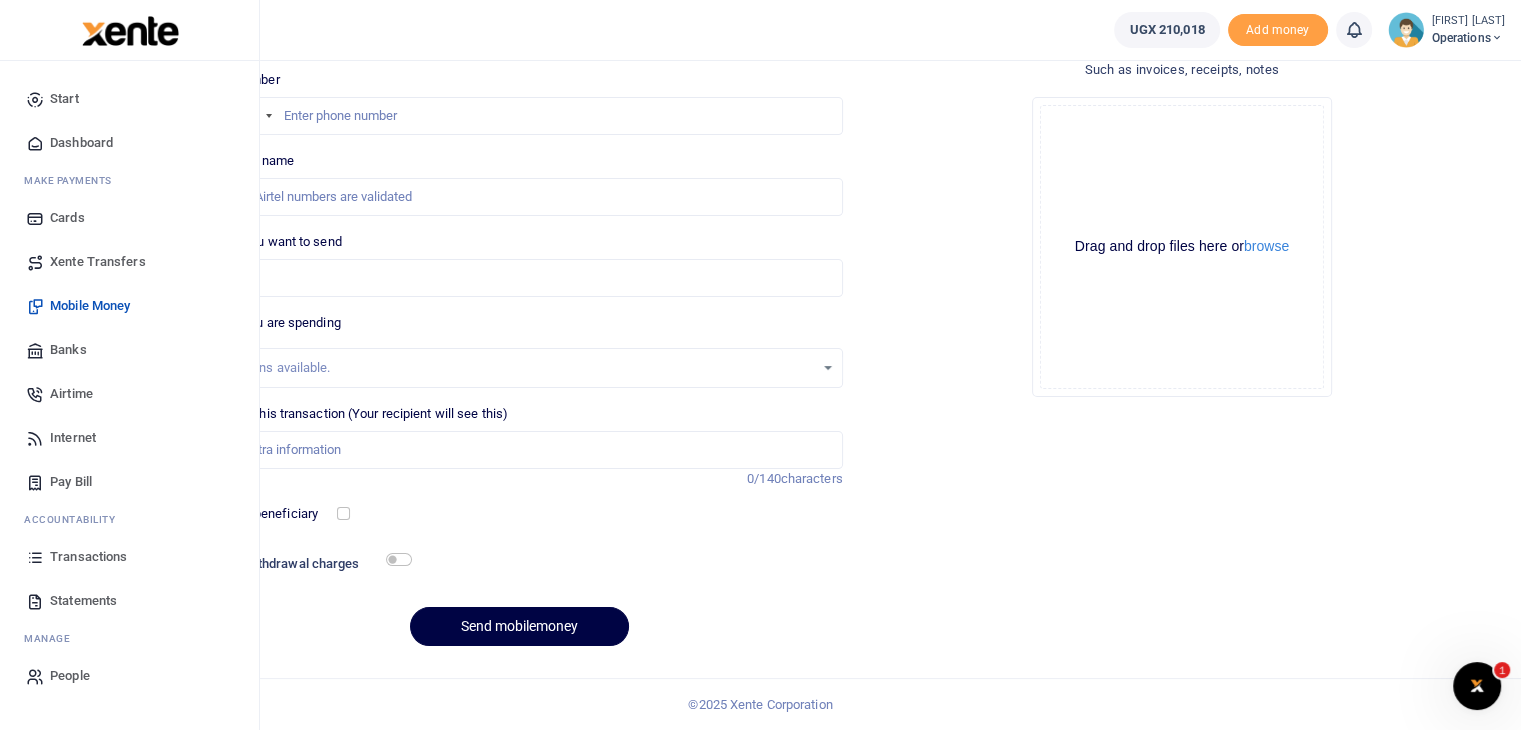 click on "Transactions" at bounding box center (88, 557) 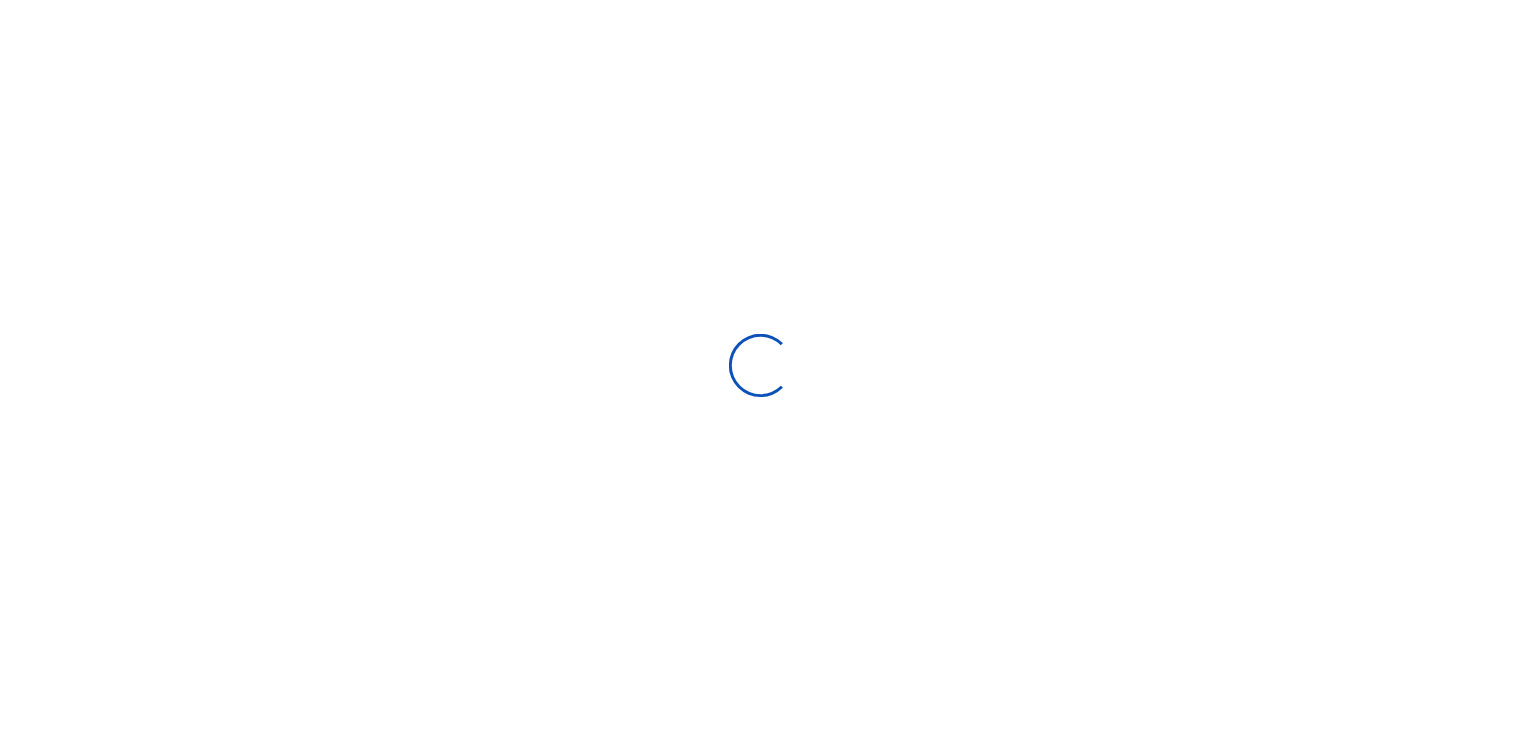scroll, scrollTop: 0, scrollLeft: 0, axis: both 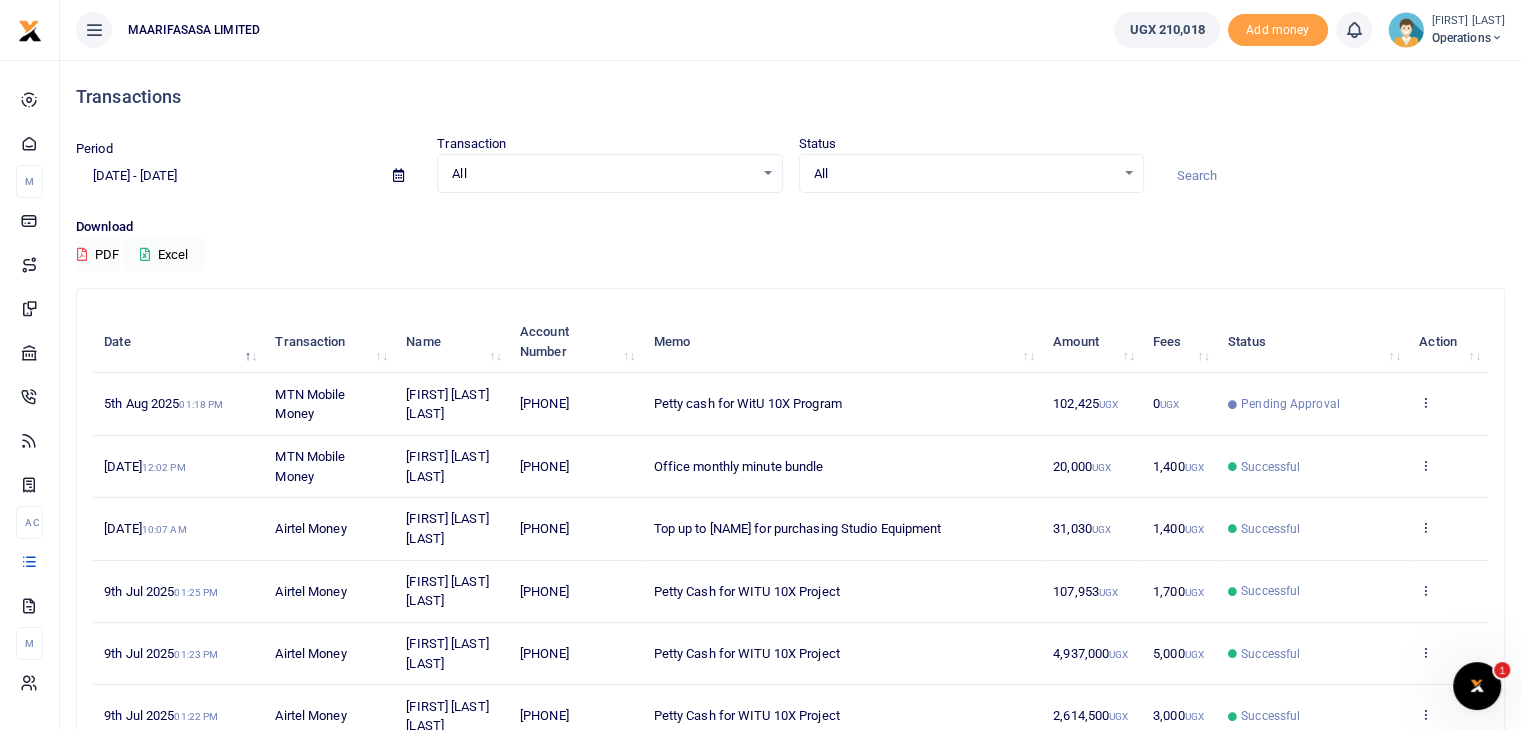 click on "All" at bounding box center [964, 174] 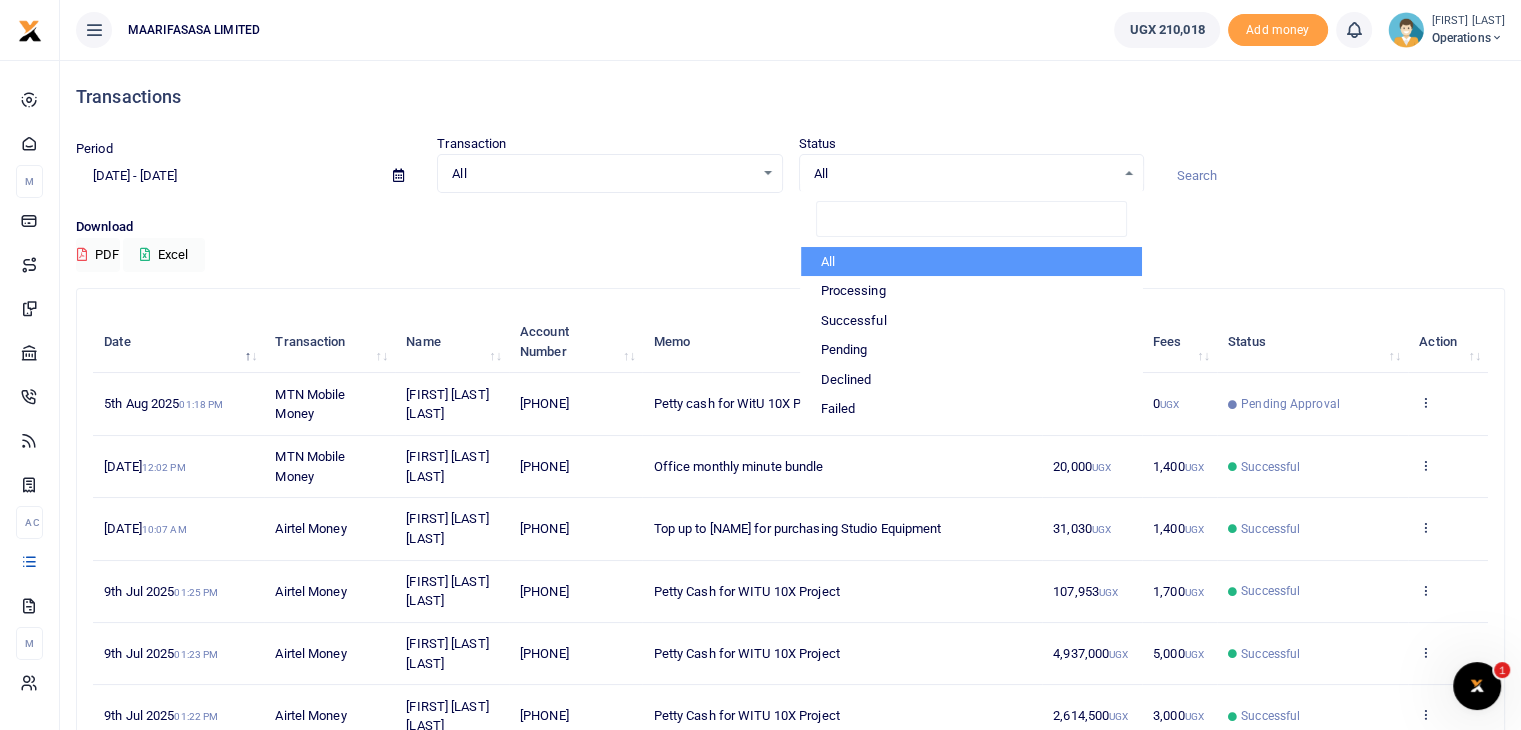 click on "All" at bounding box center (964, 174) 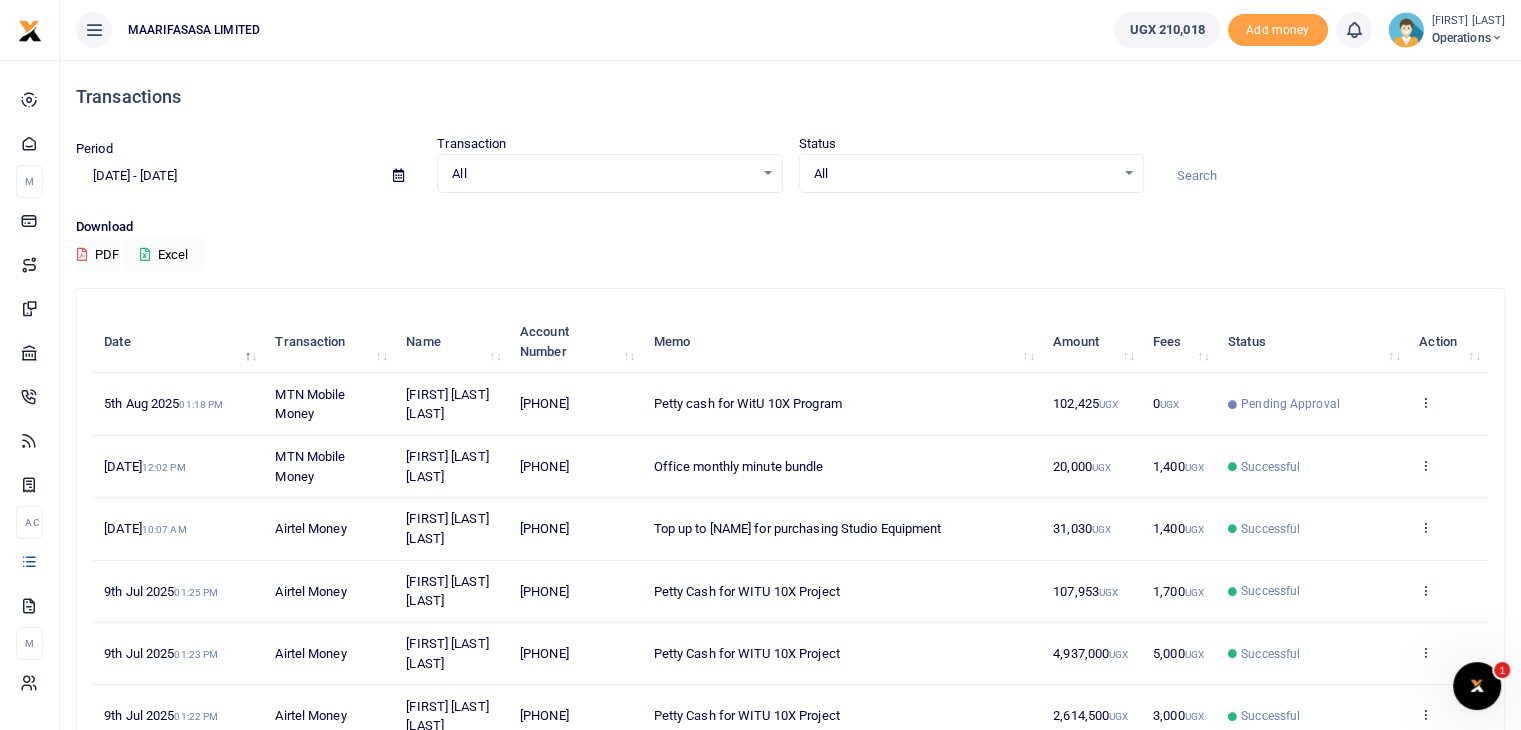 click on "All" at bounding box center (602, 174) 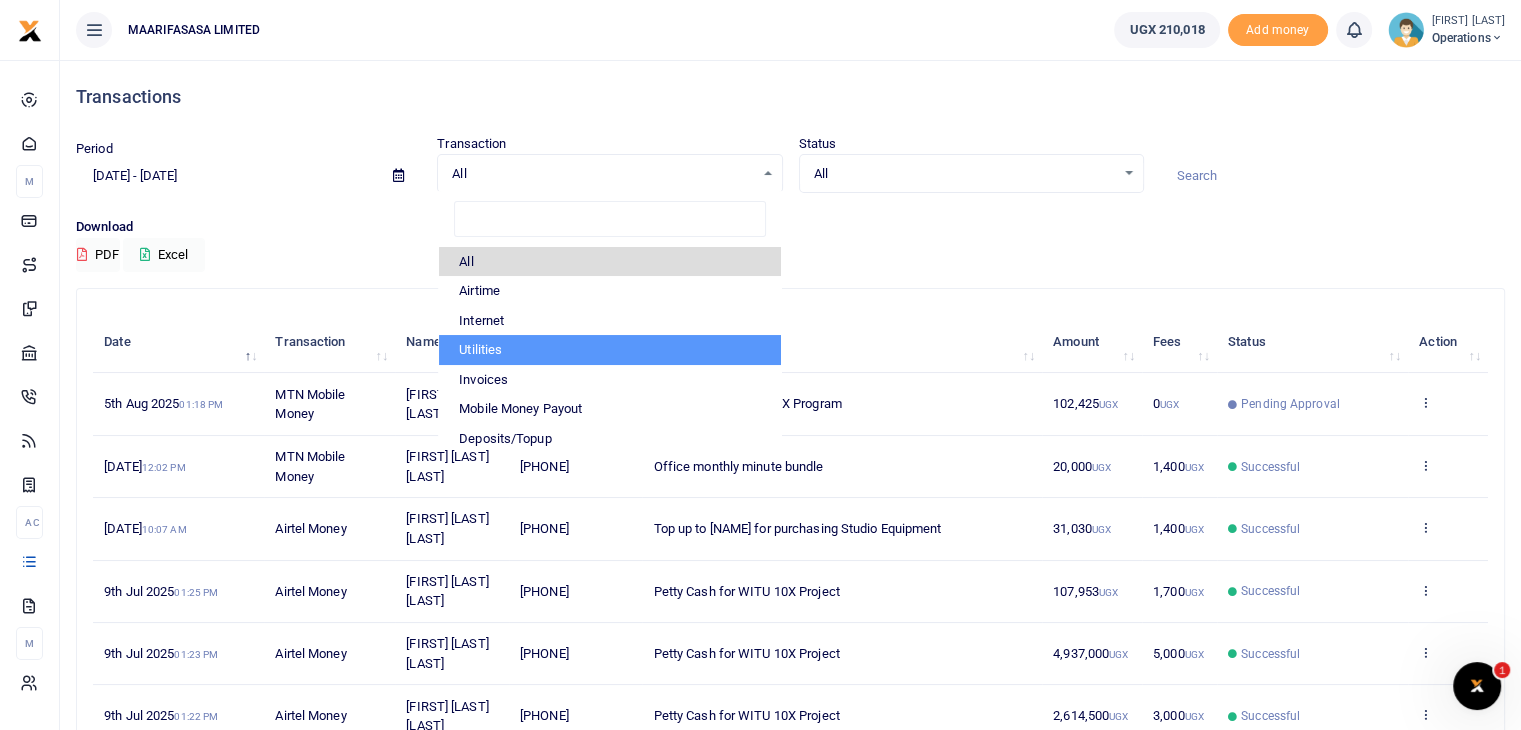 click on "Utilities" at bounding box center [609, 350] 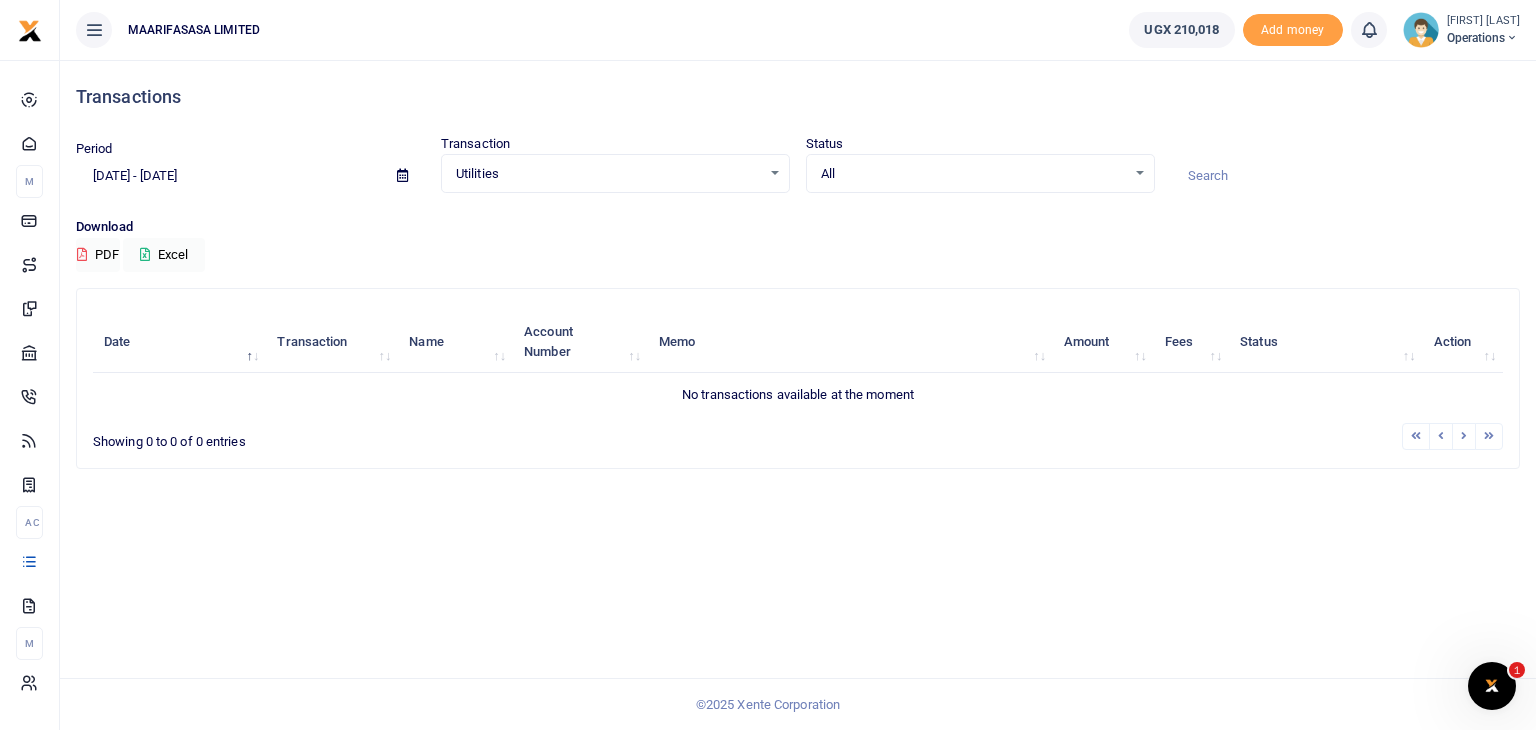 click on "Utilities" at bounding box center (608, 174) 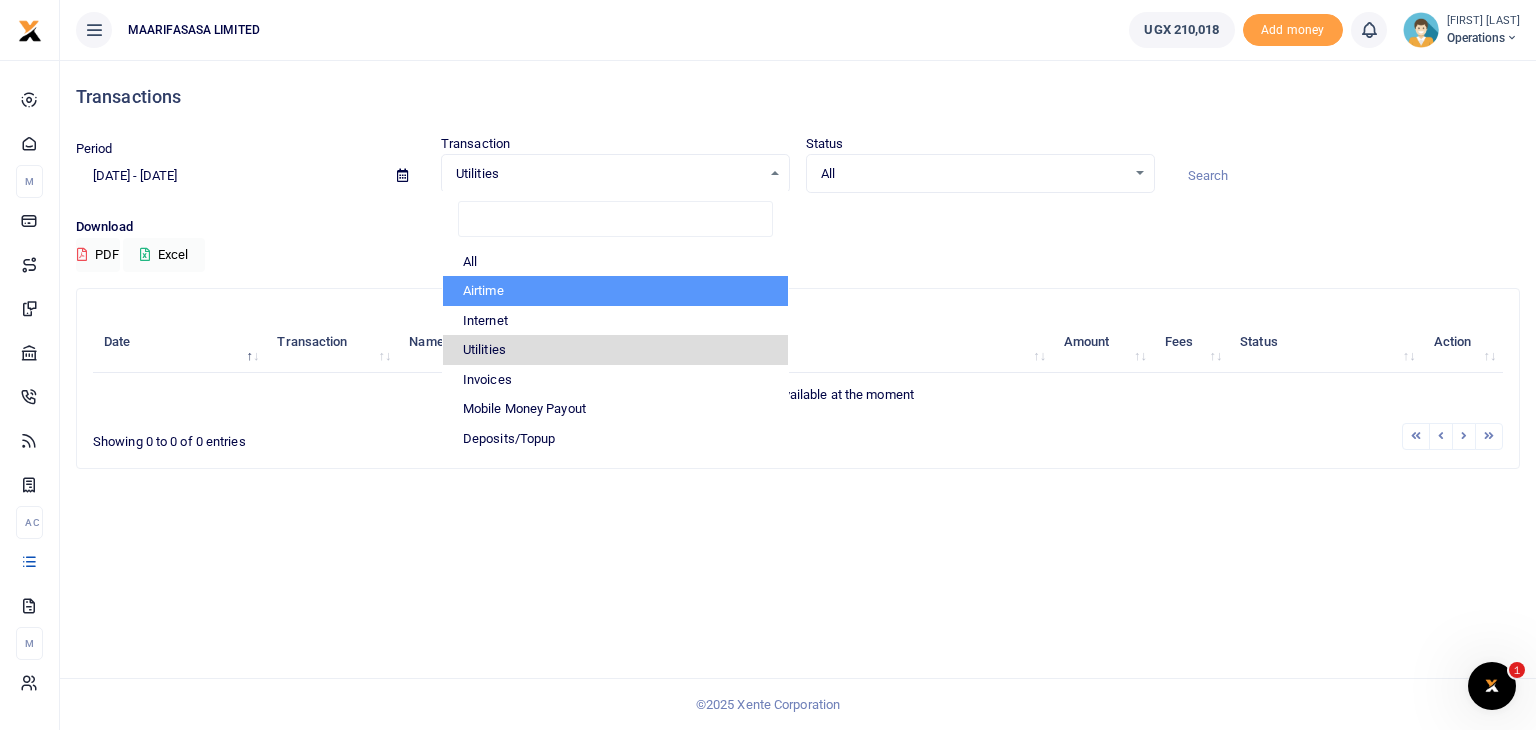 click on "Airtime" at bounding box center (615, 291) 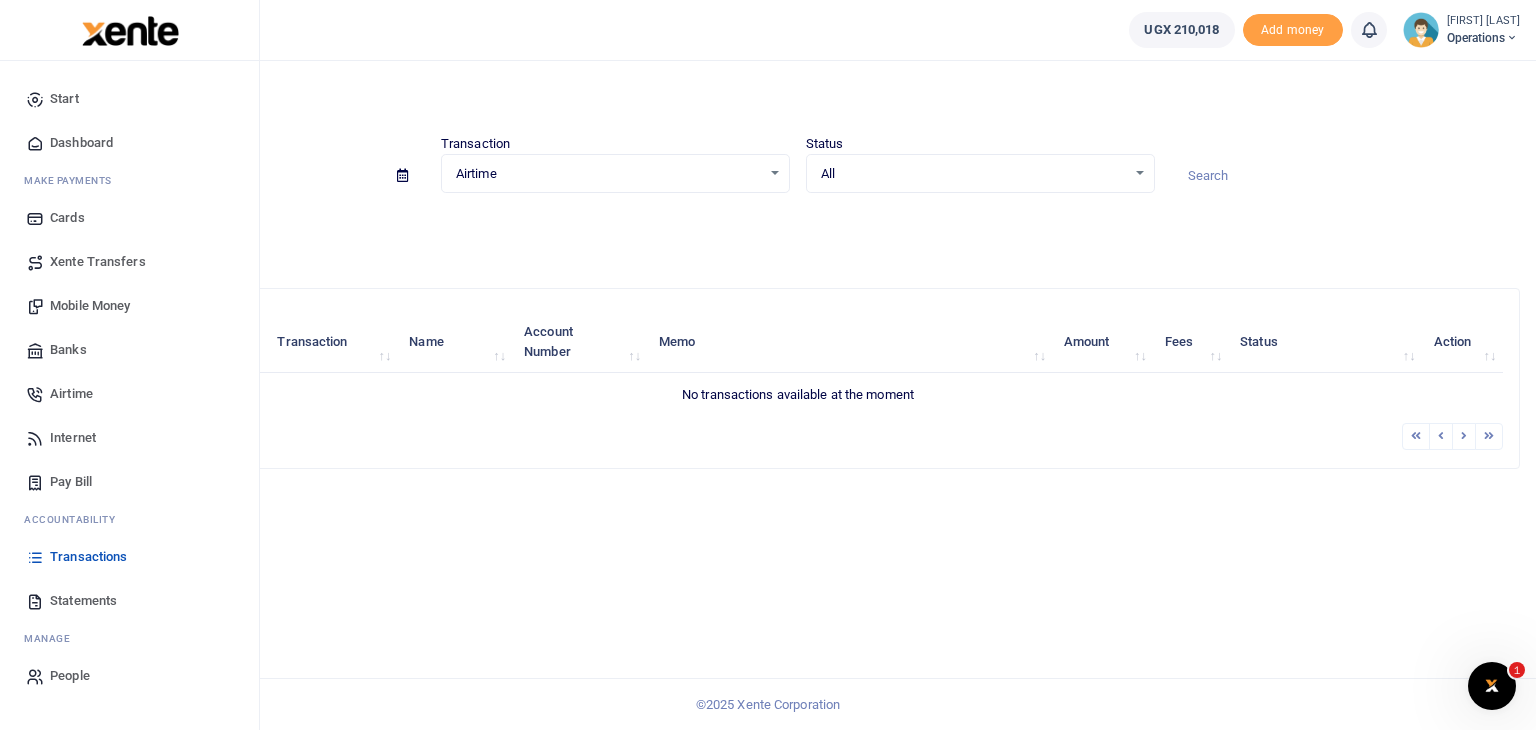 click on "Transactions" at bounding box center [88, 557] 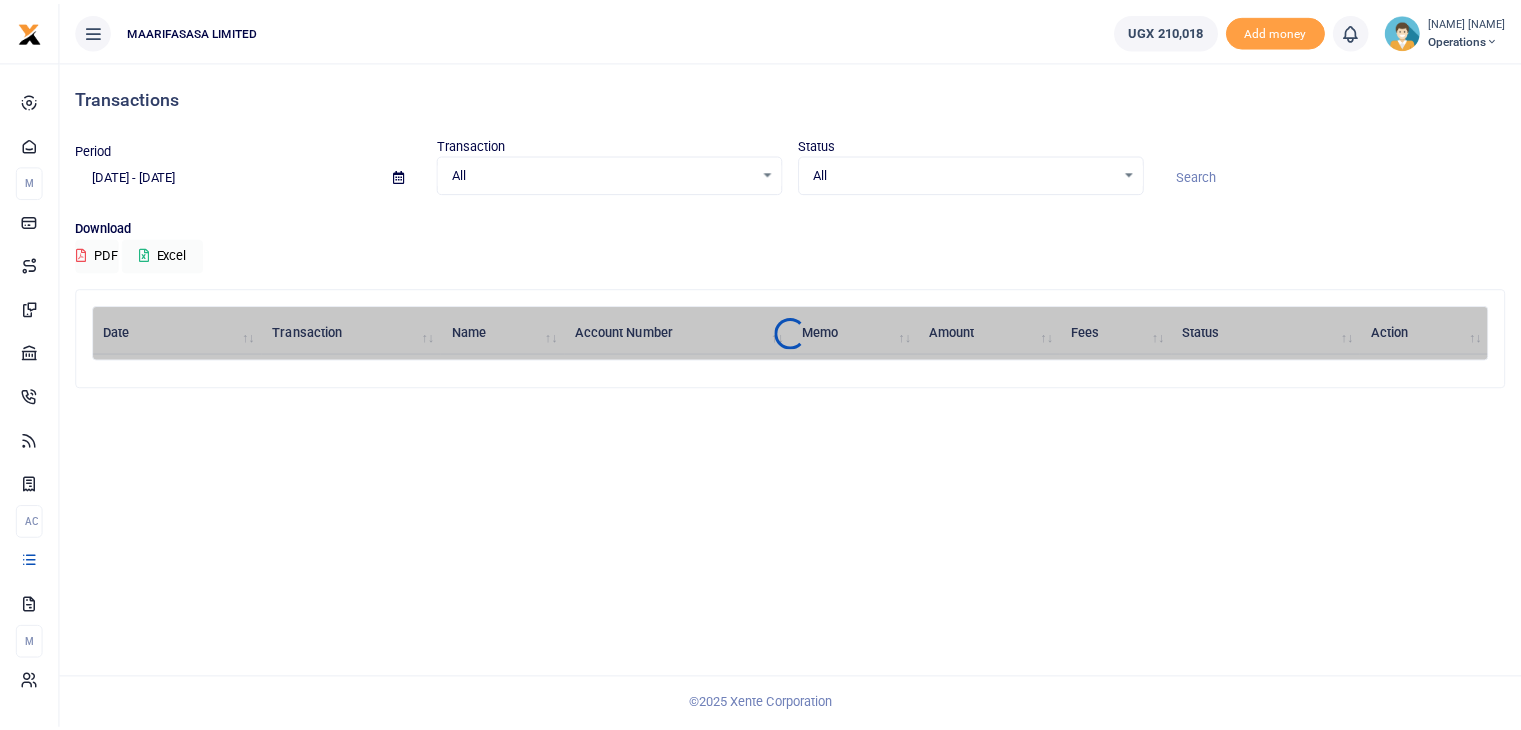 scroll, scrollTop: 0, scrollLeft: 0, axis: both 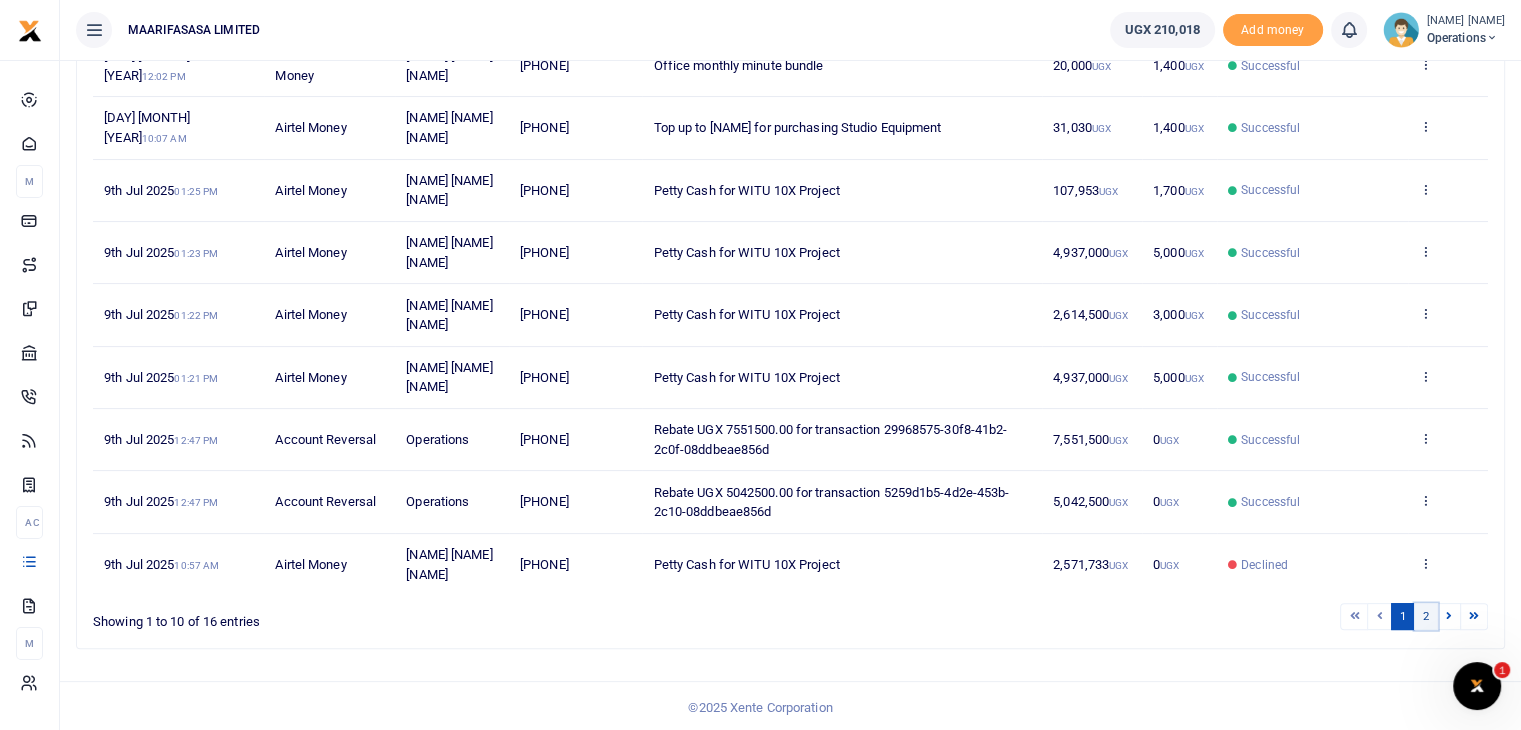 click on "2" at bounding box center [1426, 616] 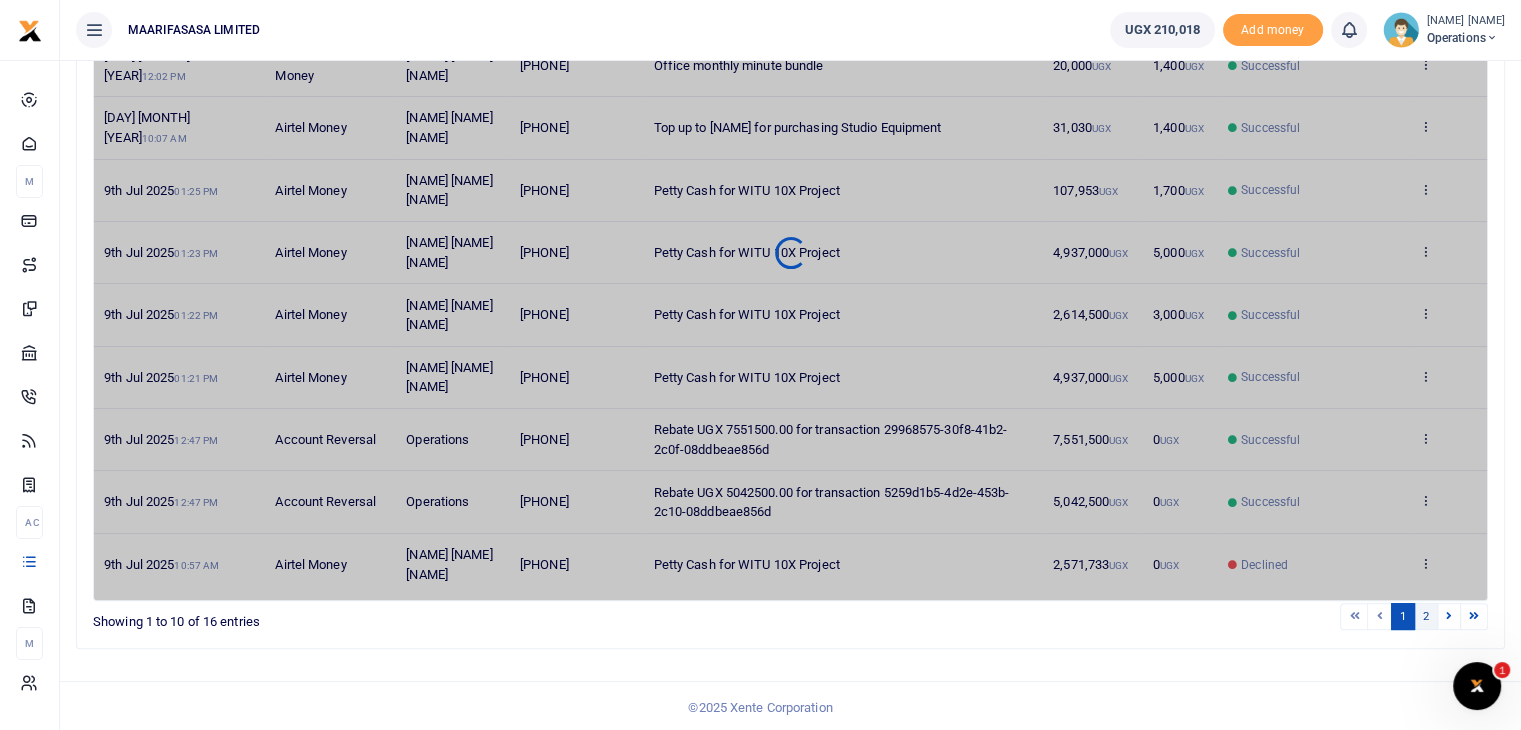 scroll, scrollTop: 152, scrollLeft: 0, axis: vertical 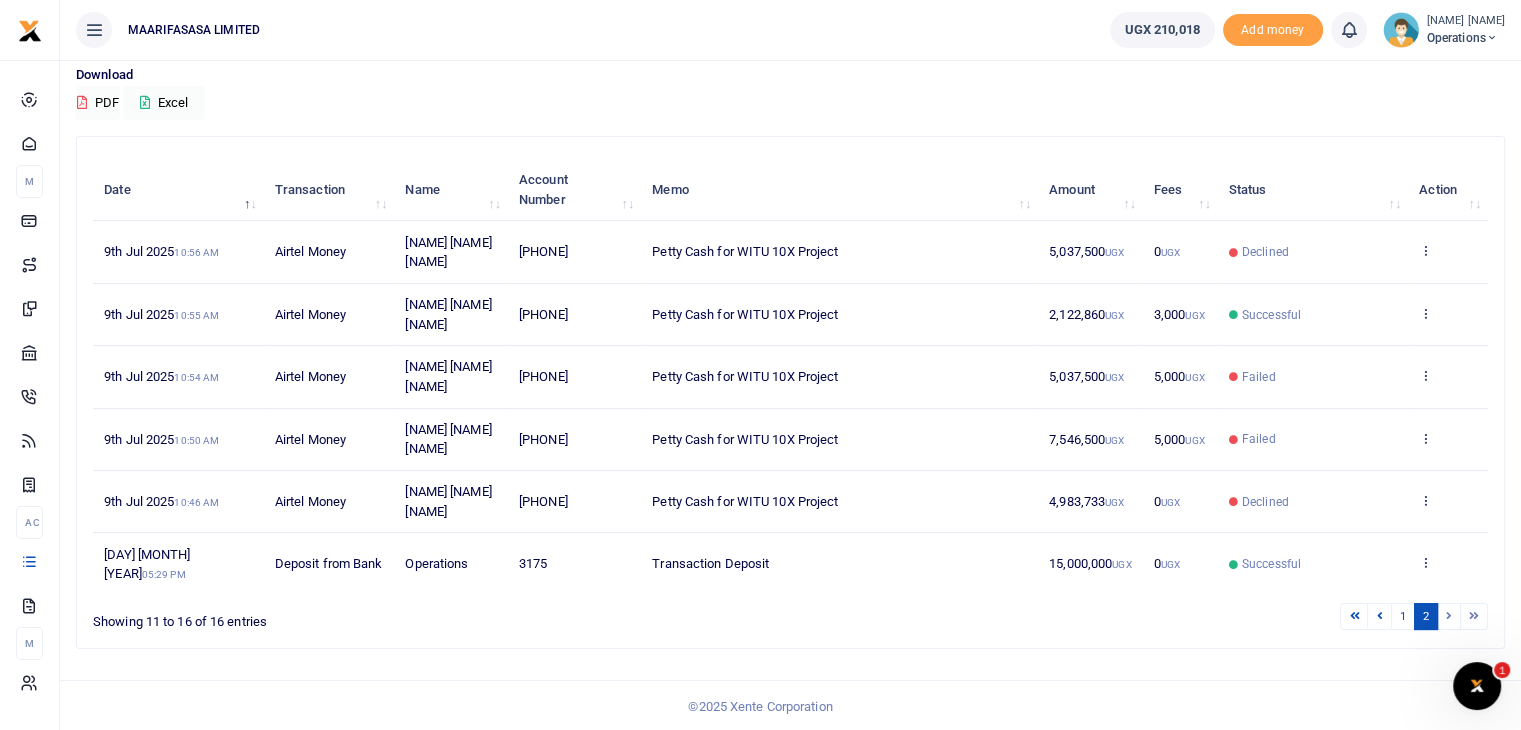 click at bounding box center (1449, 616) 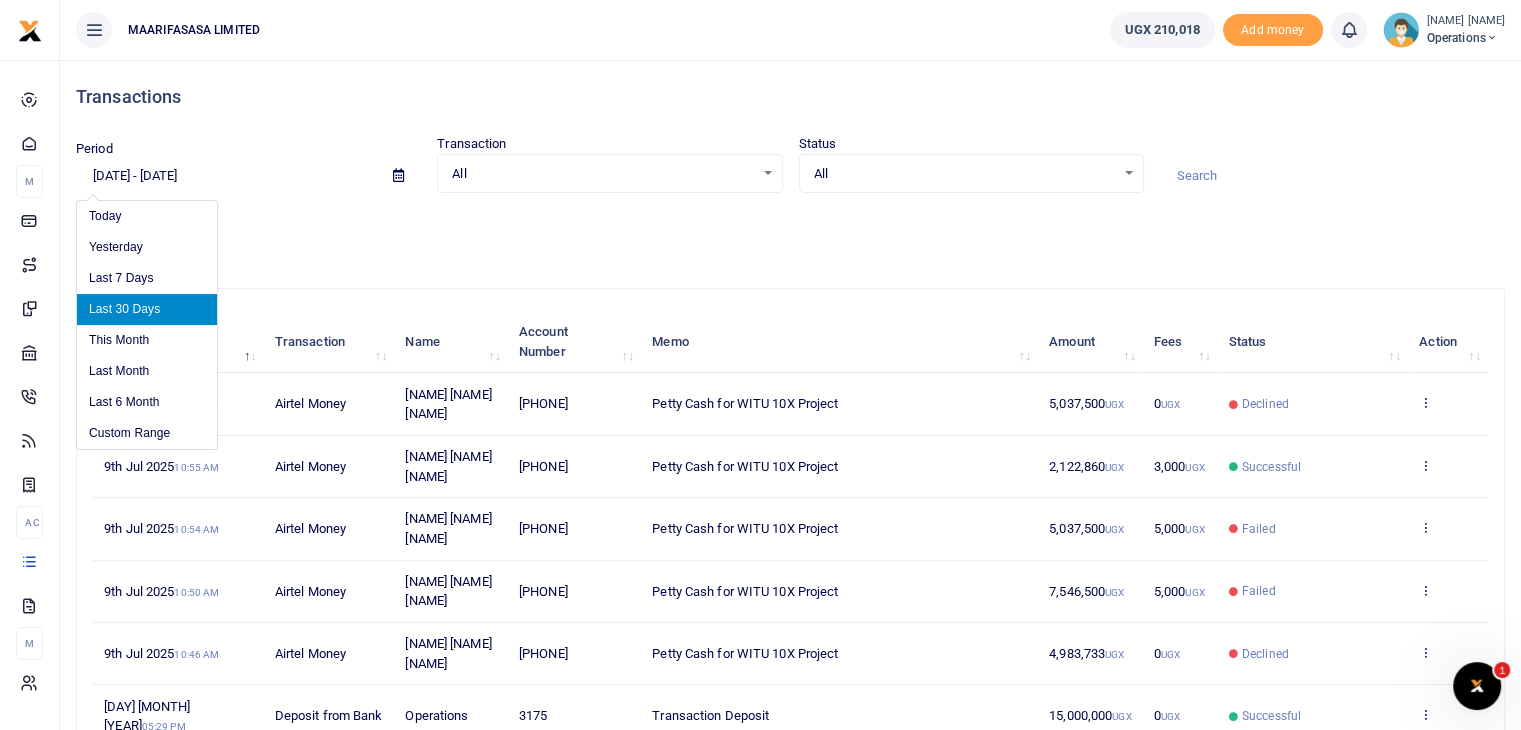 click on "[DATE] - [DATE]" at bounding box center [226, 176] 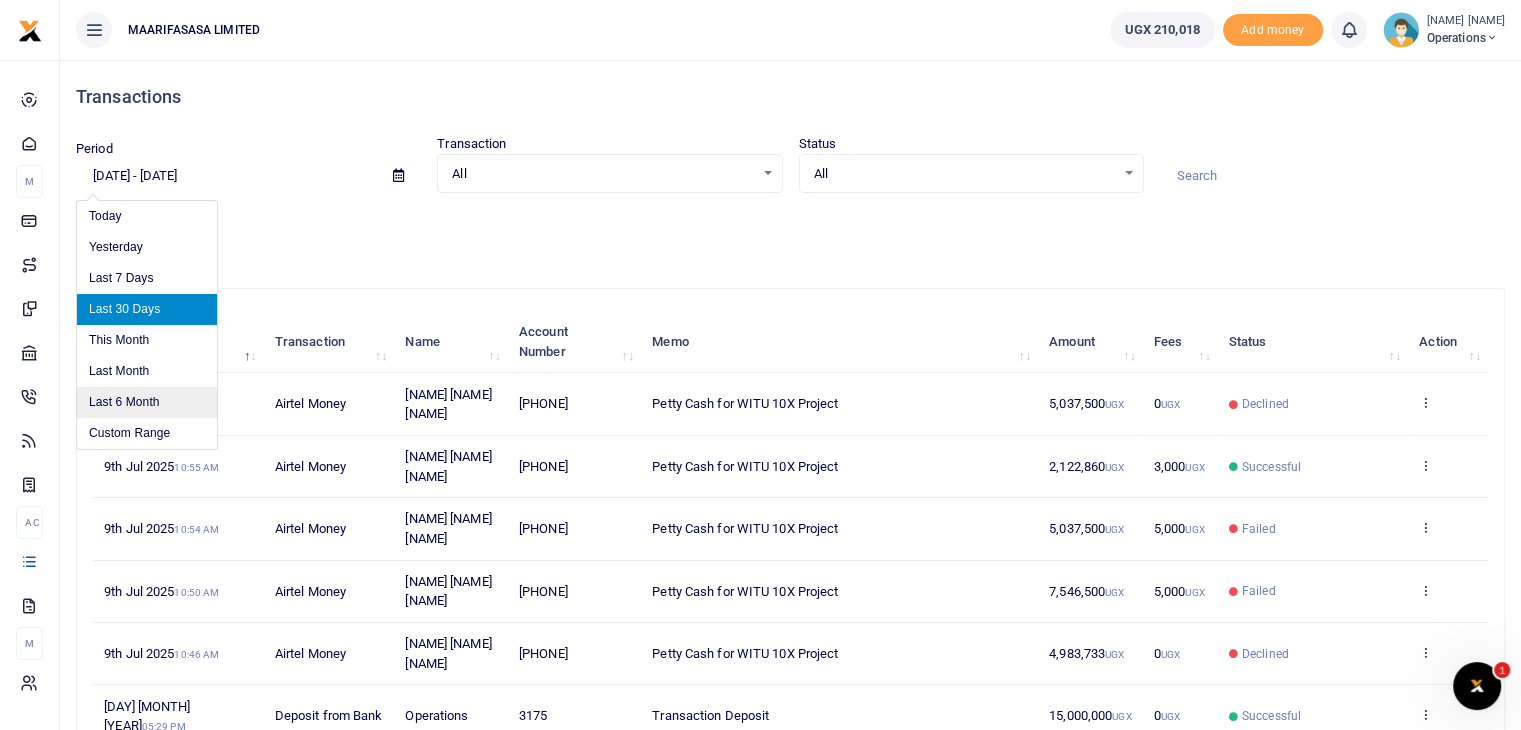 click on "Last 6 Month" at bounding box center (147, 402) 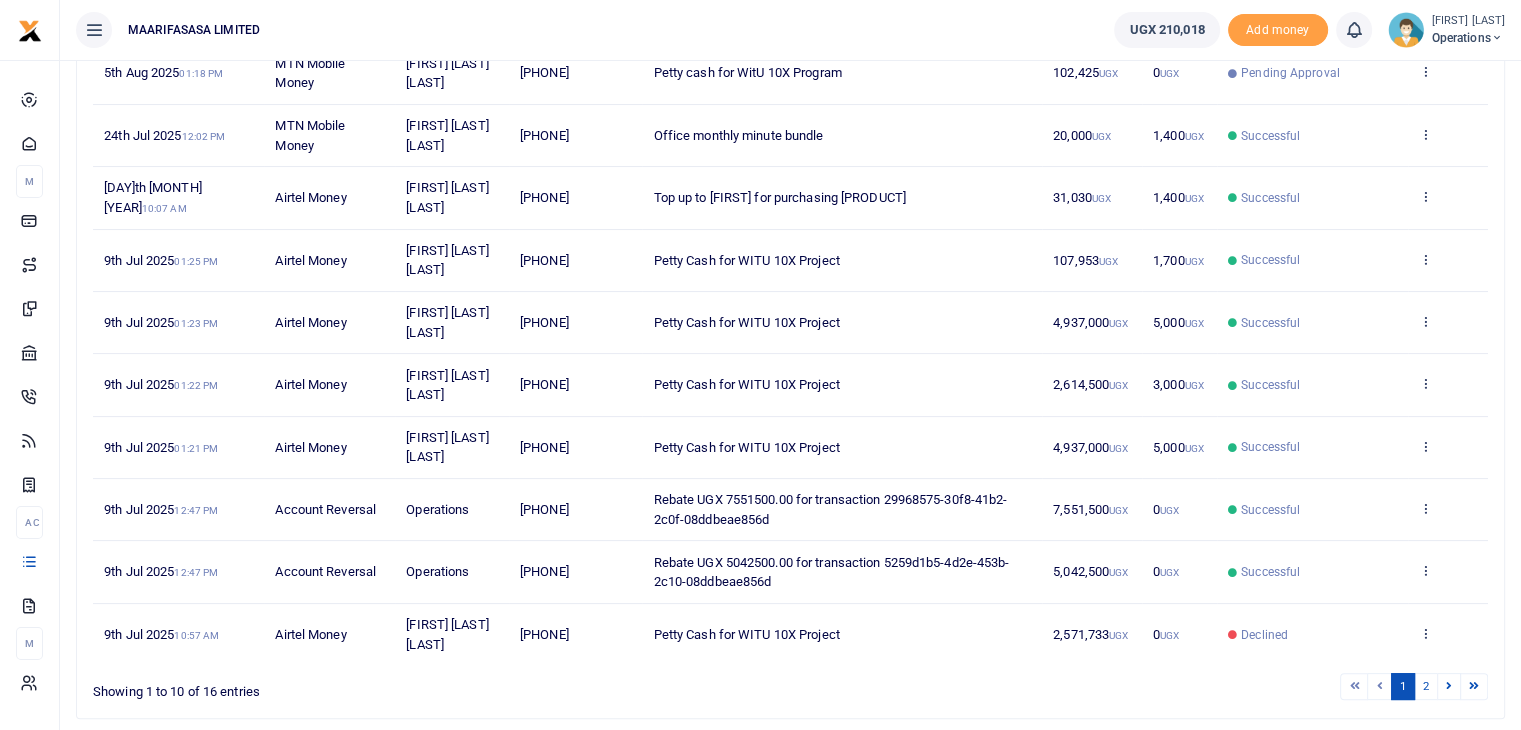 scroll, scrollTop: 401, scrollLeft: 0, axis: vertical 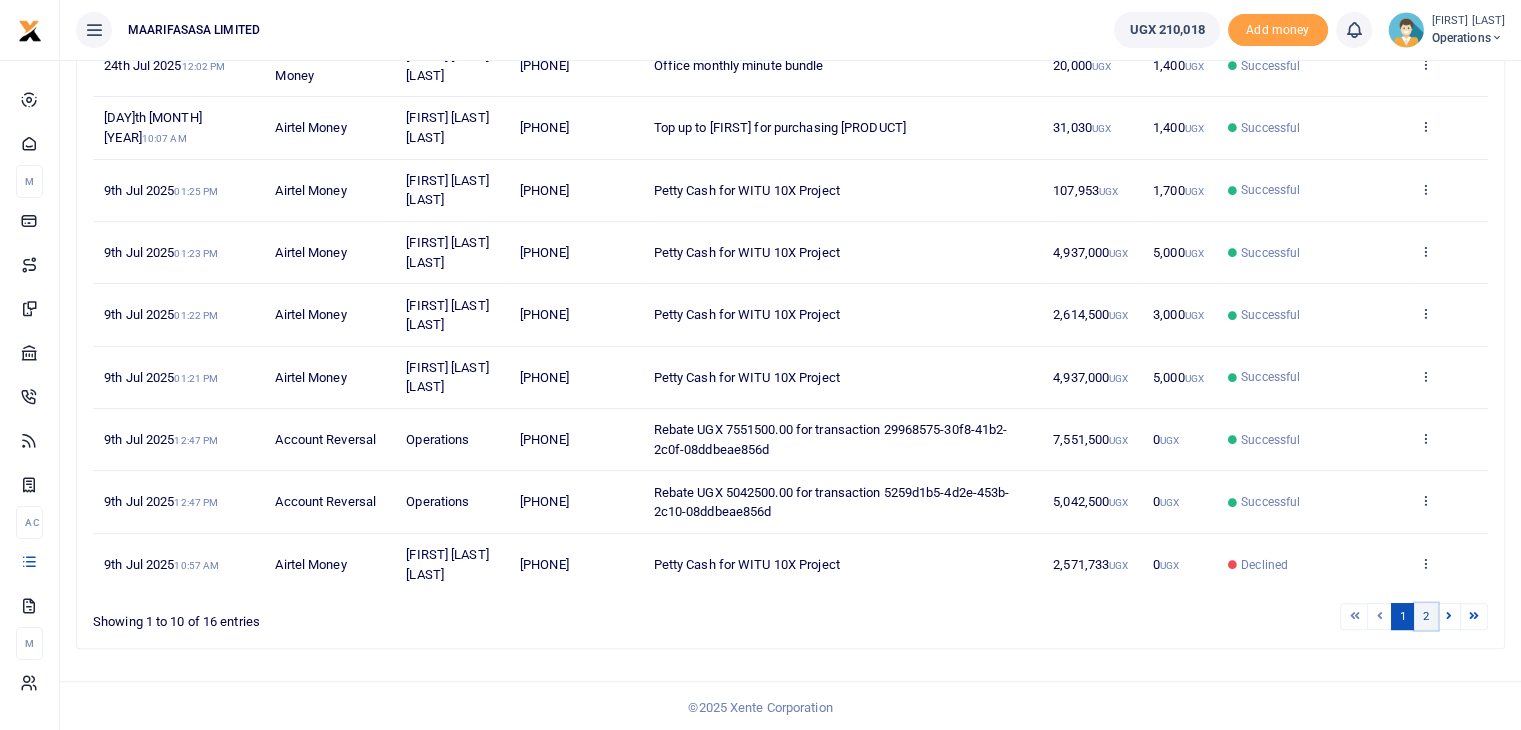 click on "2" at bounding box center [1426, 616] 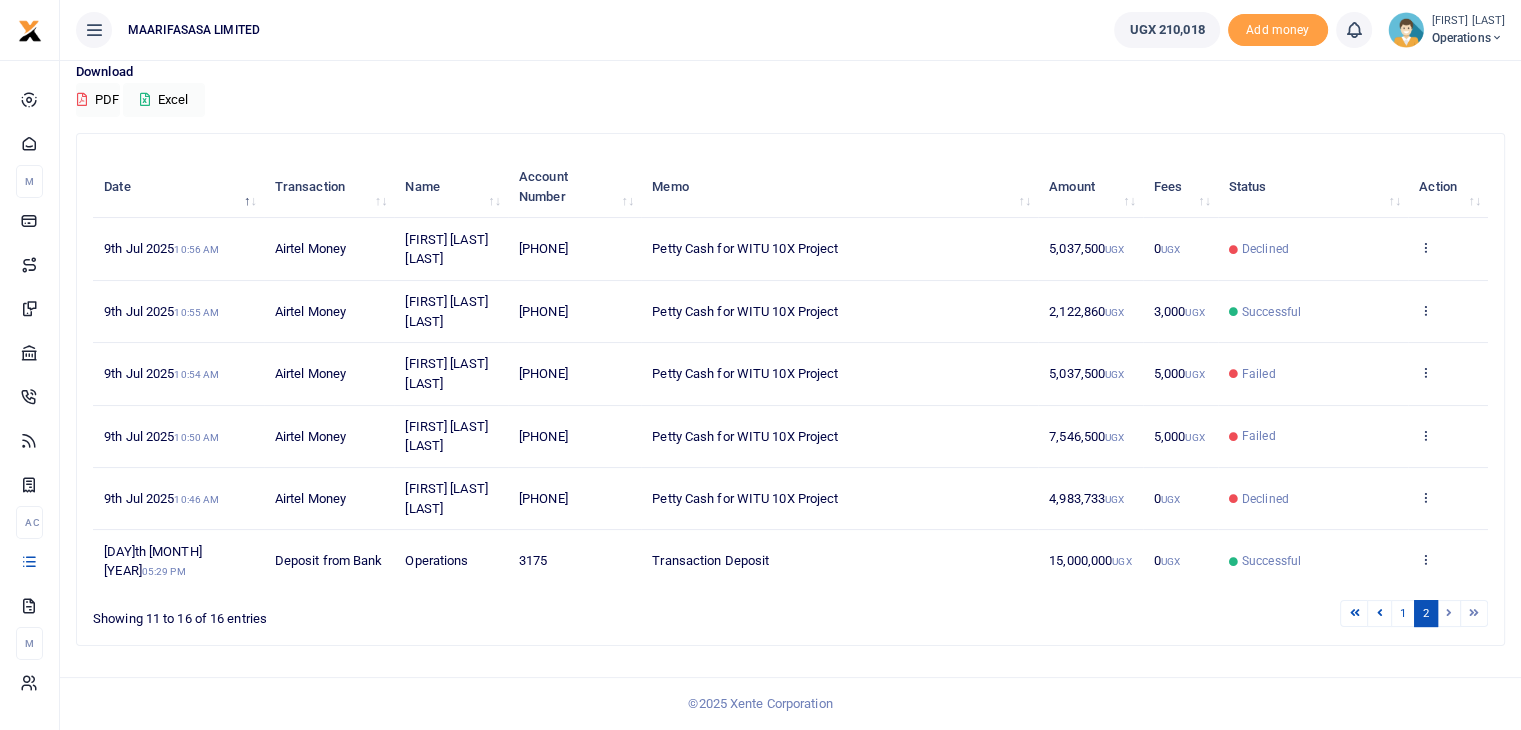 scroll, scrollTop: 152, scrollLeft: 0, axis: vertical 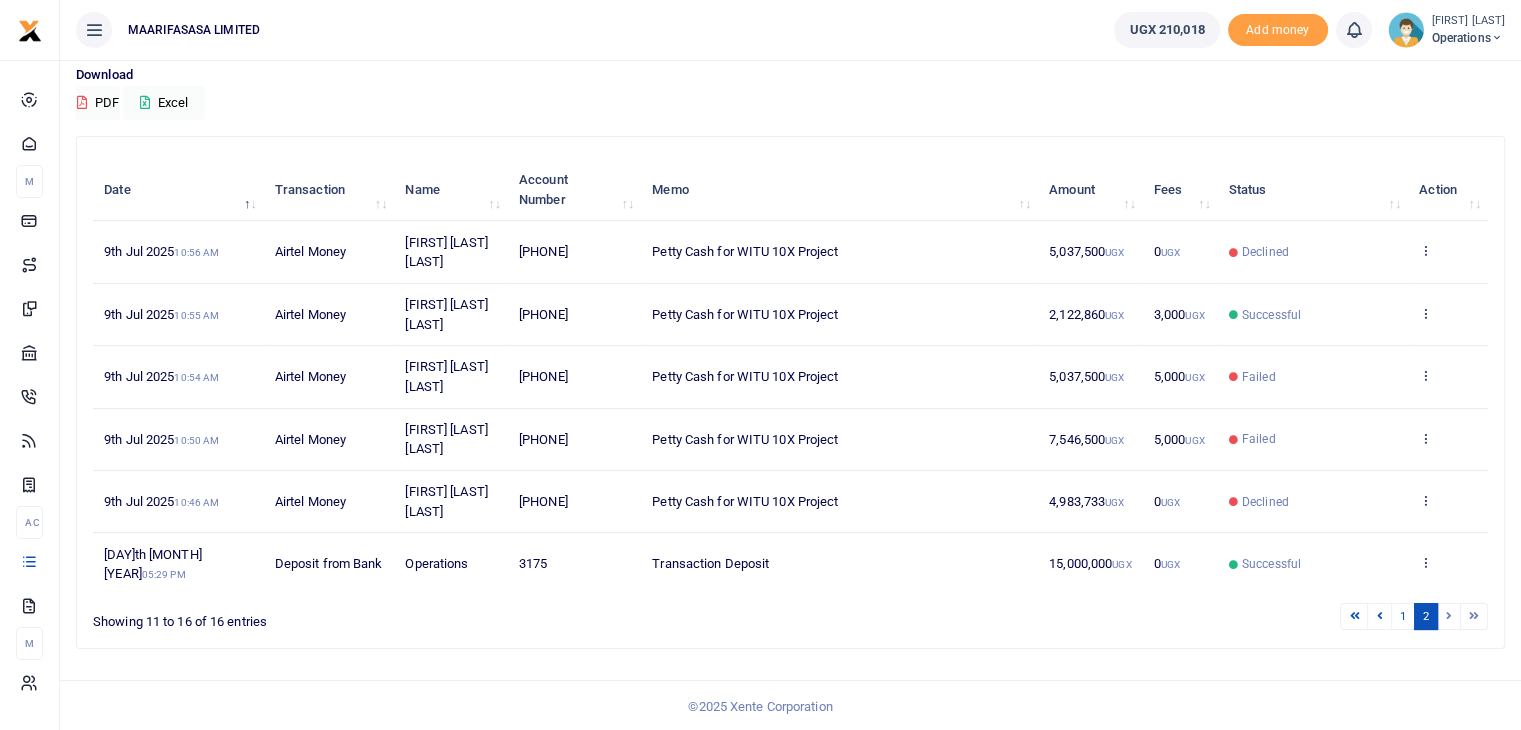 click at bounding box center (1449, 616) 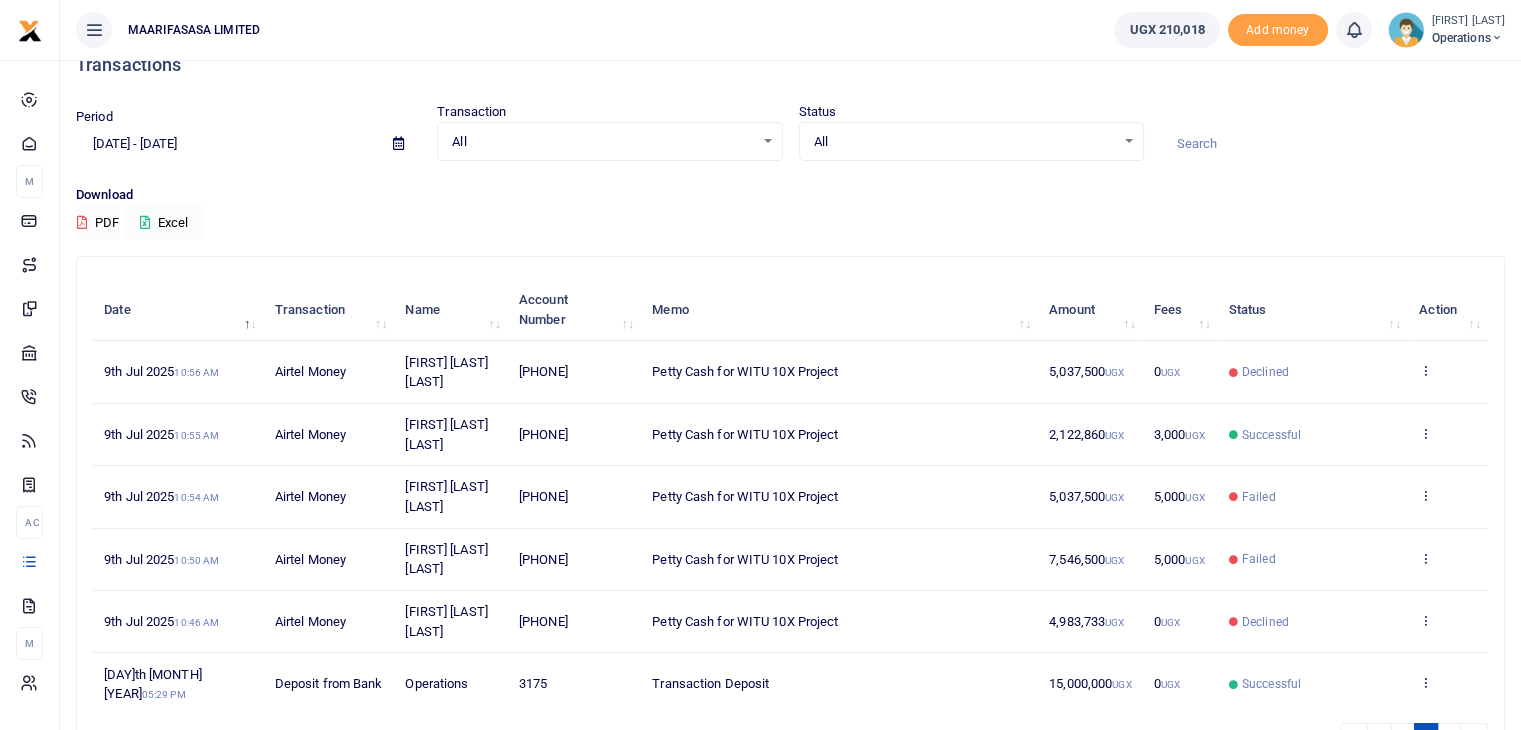 scroll, scrollTop: 31, scrollLeft: 0, axis: vertical 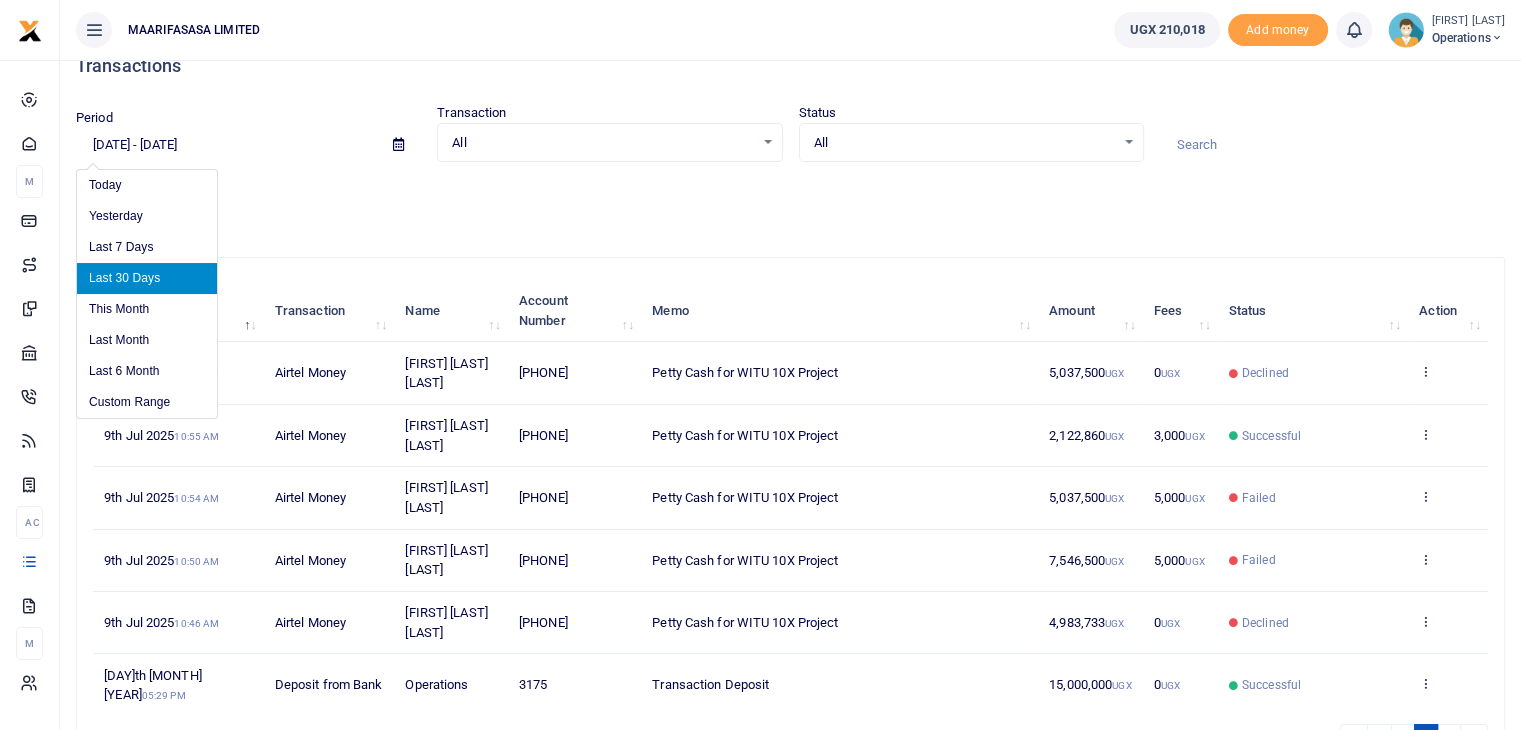click on "[DATE] - [DATE]" at bounding box center (226, 145) 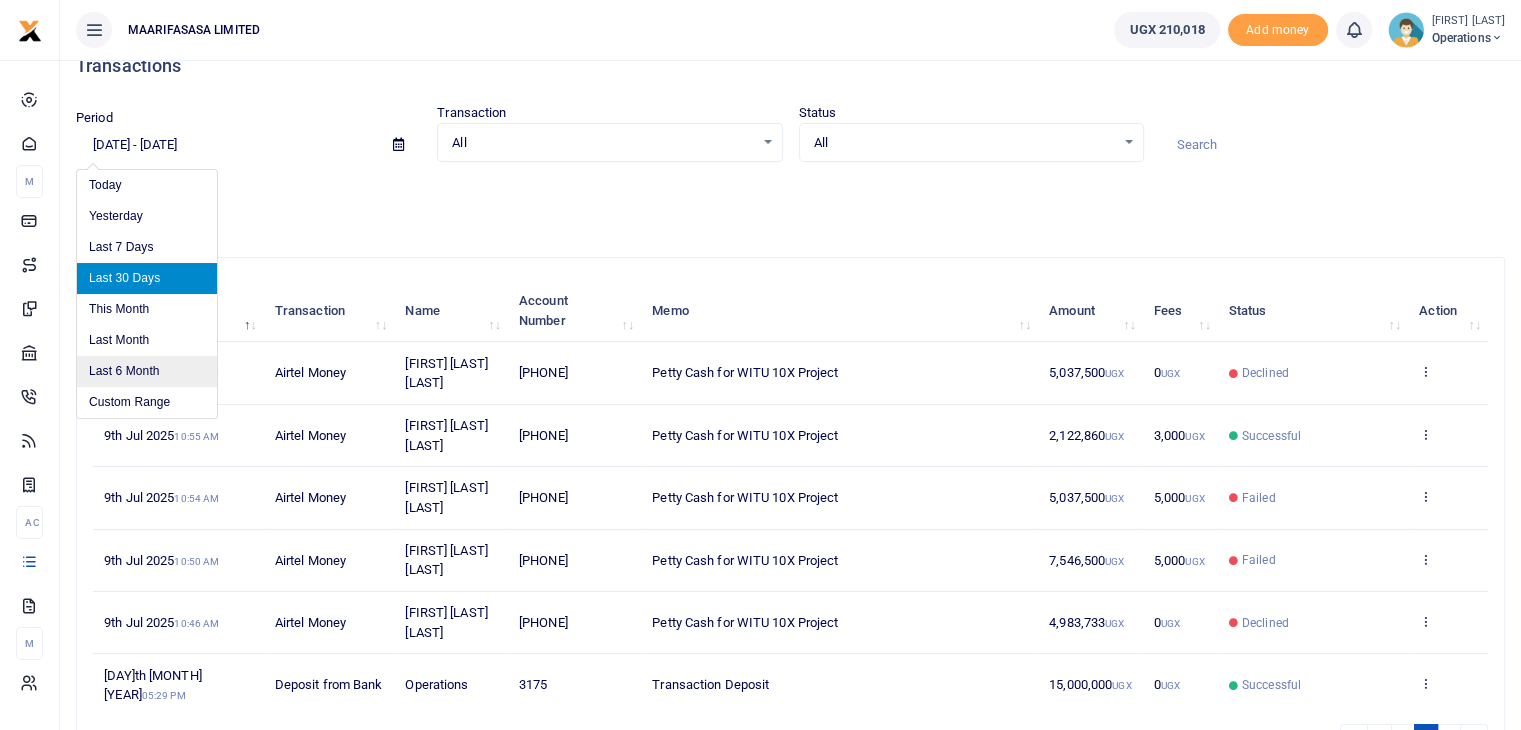 click on "Last 6 Month" at bounding box center [147, 371] 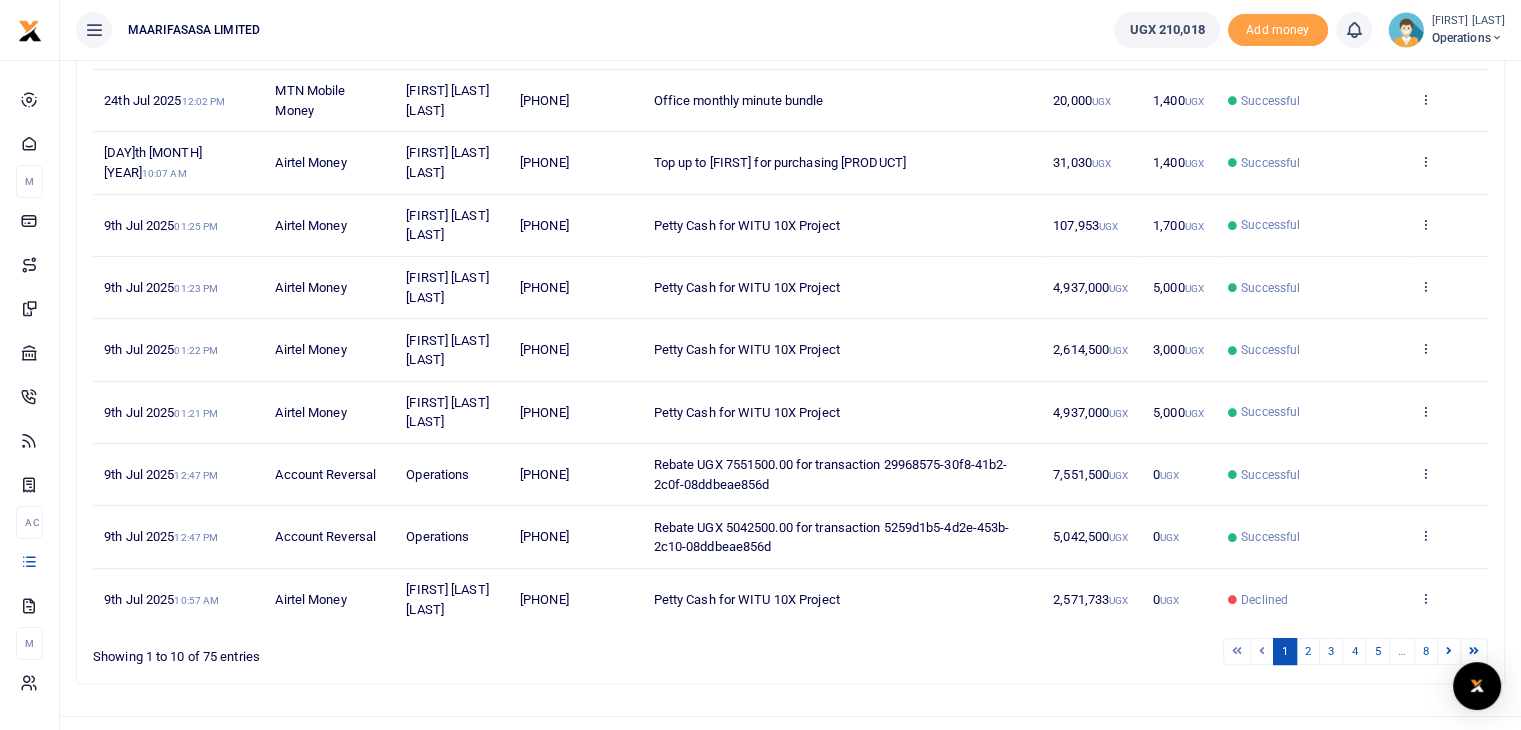 scroll, scrollTop: 401, scrollLeft: 0, axis: vertical 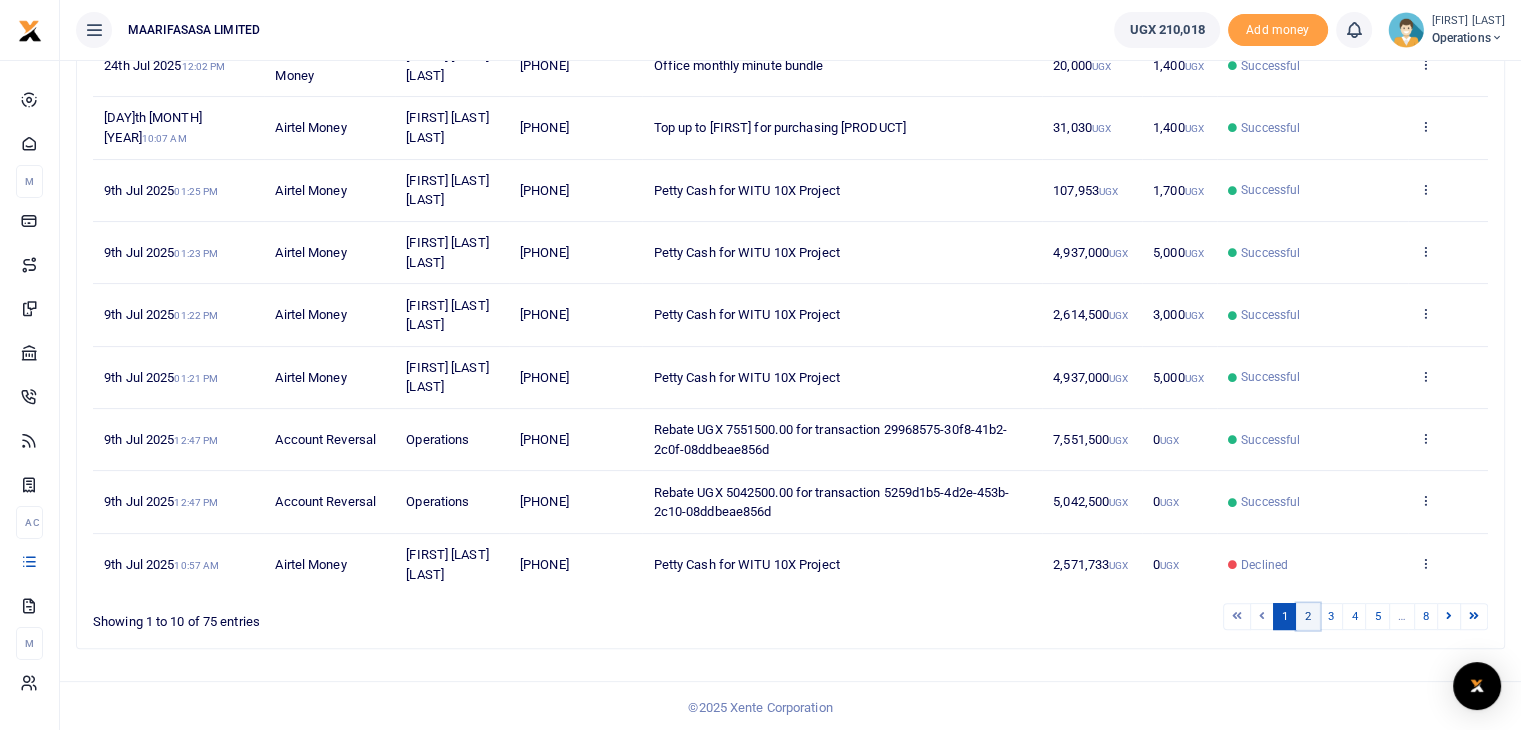 click on "2" at bounding box center [1308, 616] 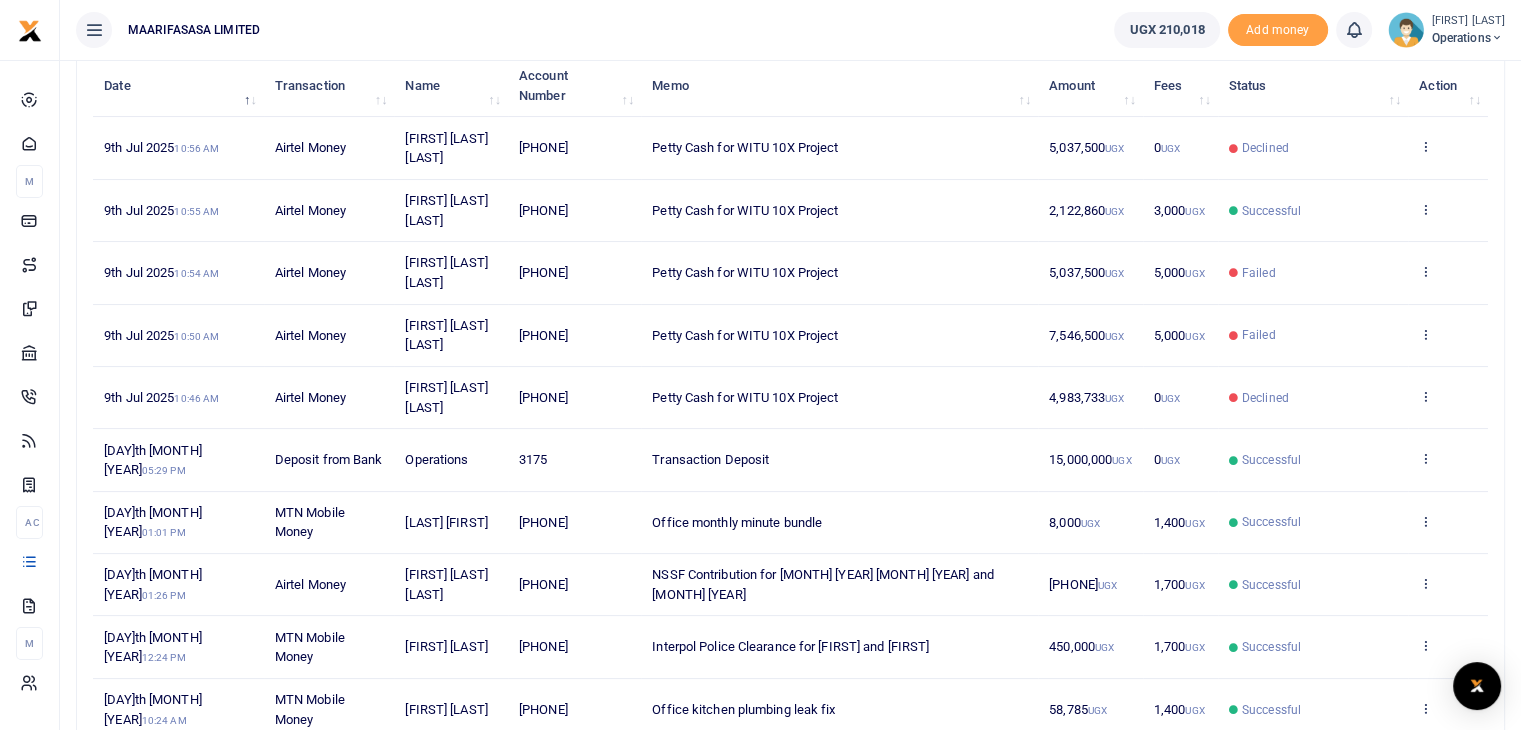 scroll, scrollTop: 401, scrollLeft: 0, axis: vertical 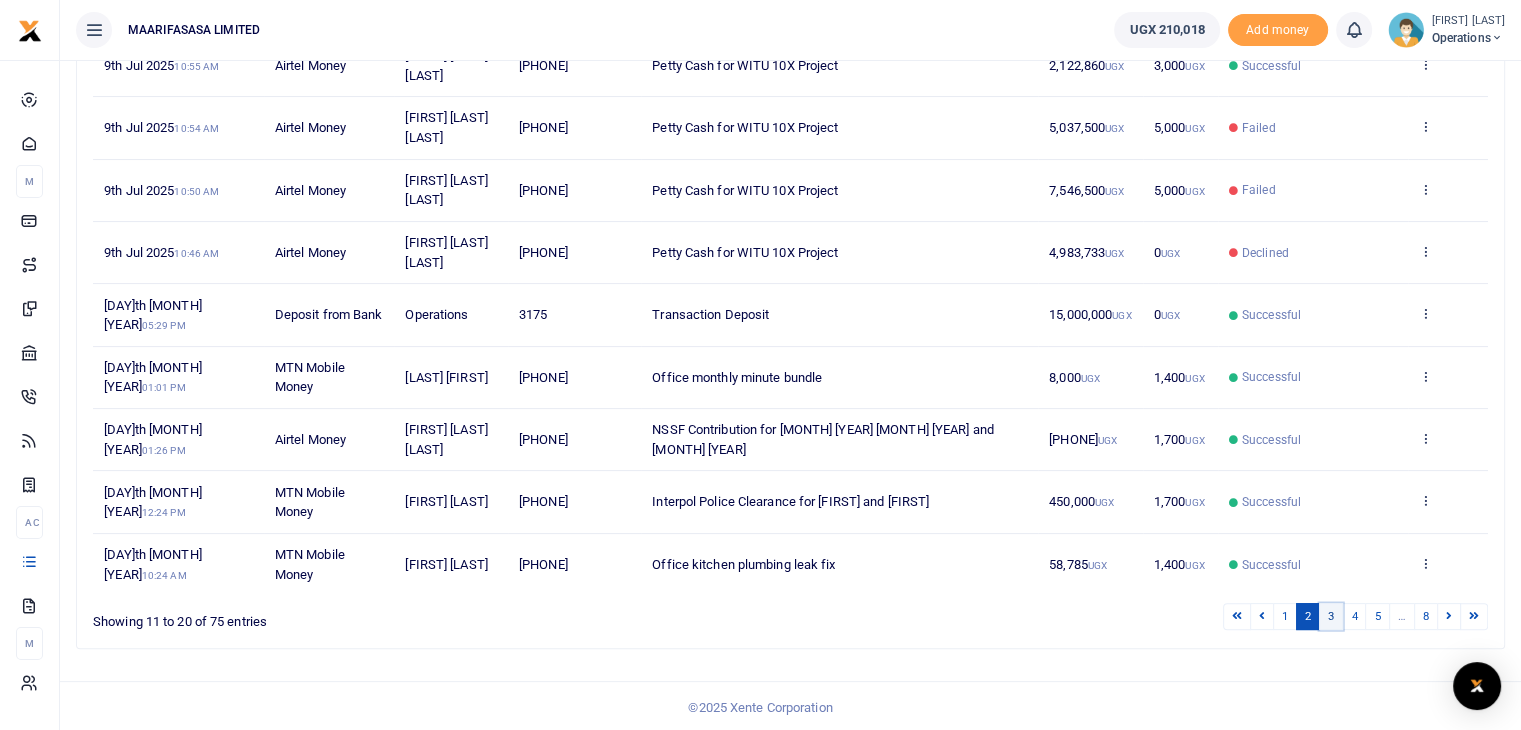 click on "3" at bounding box center [1331, 616] 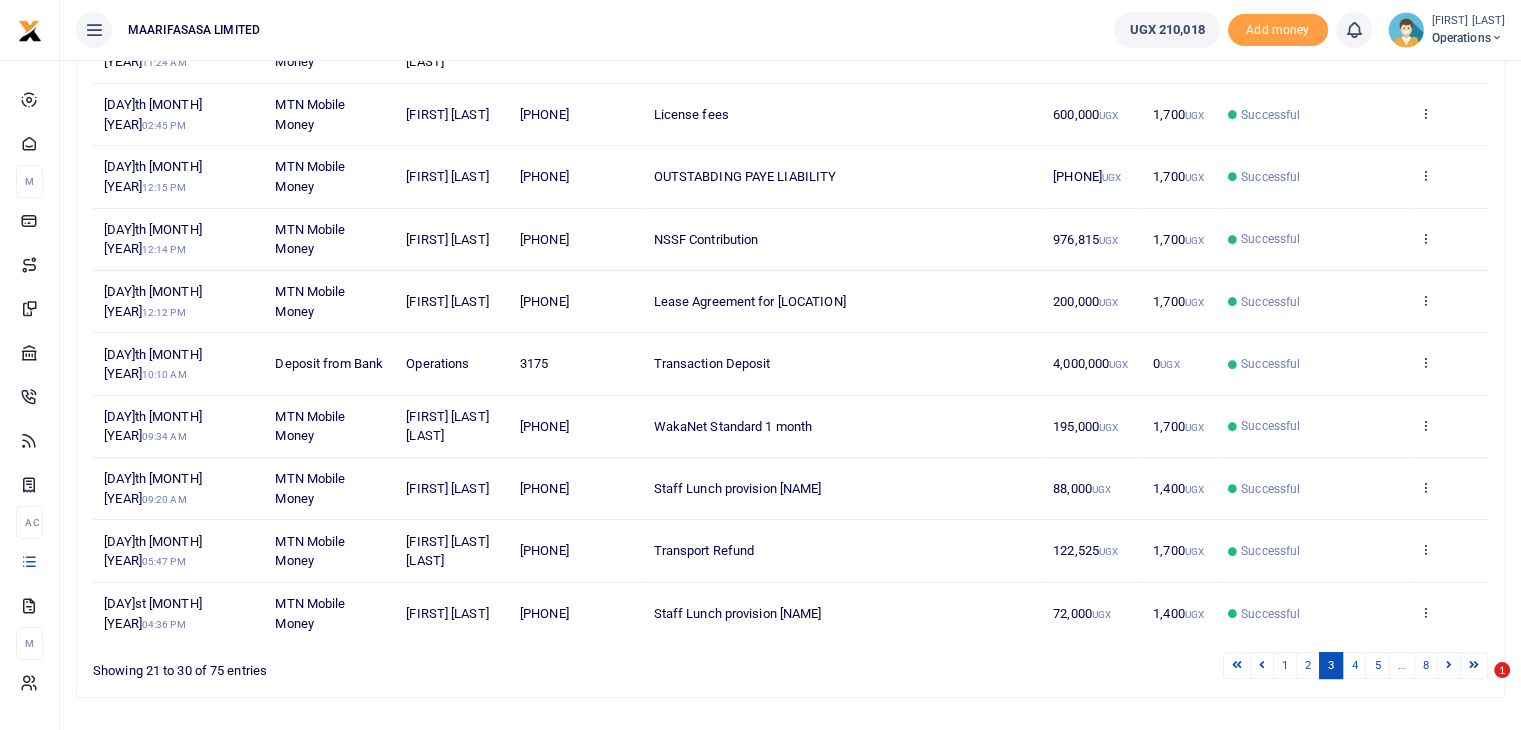 scroll, scrollTop: 401, scrollLeft: 0, axis: vertical 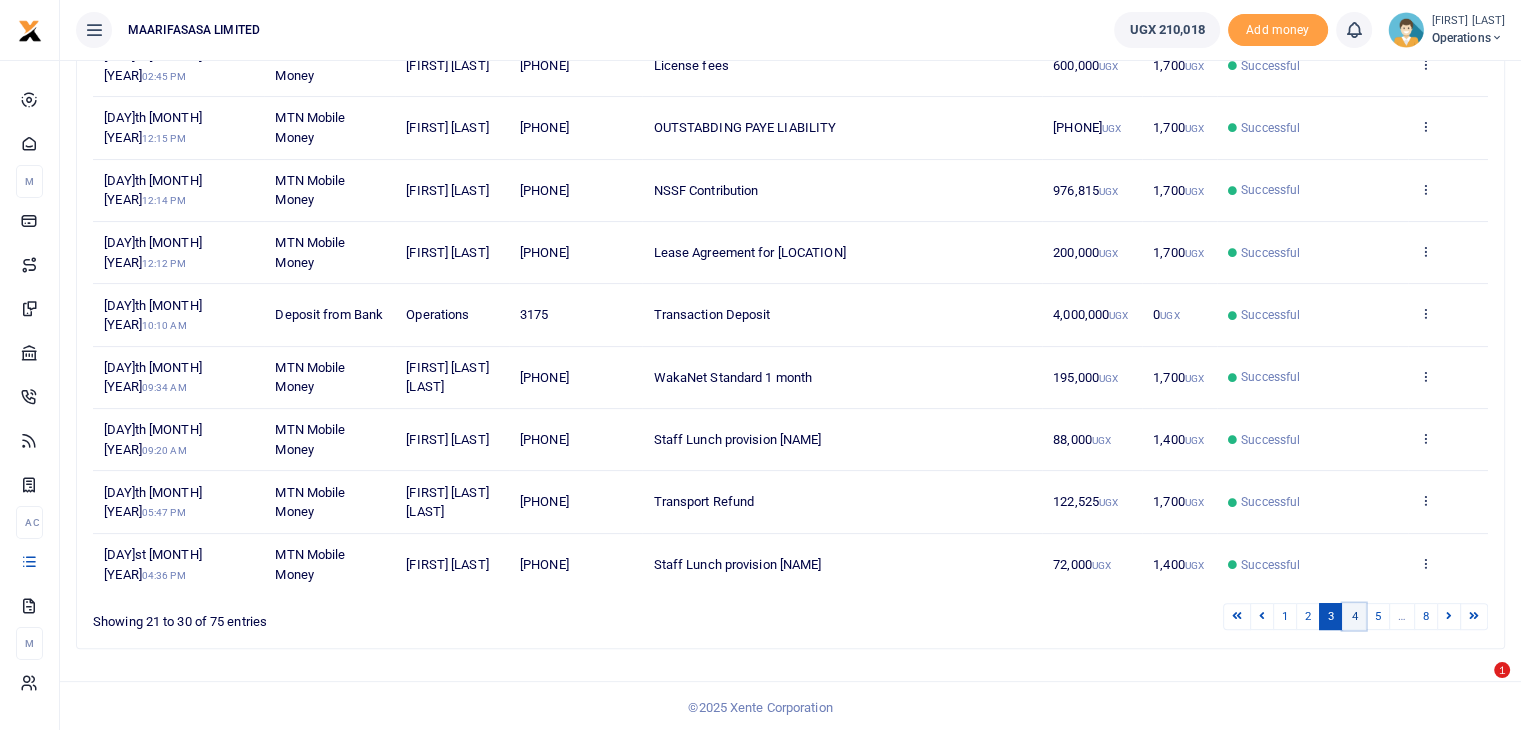 click on "4" at bounding box center [1354, 616] 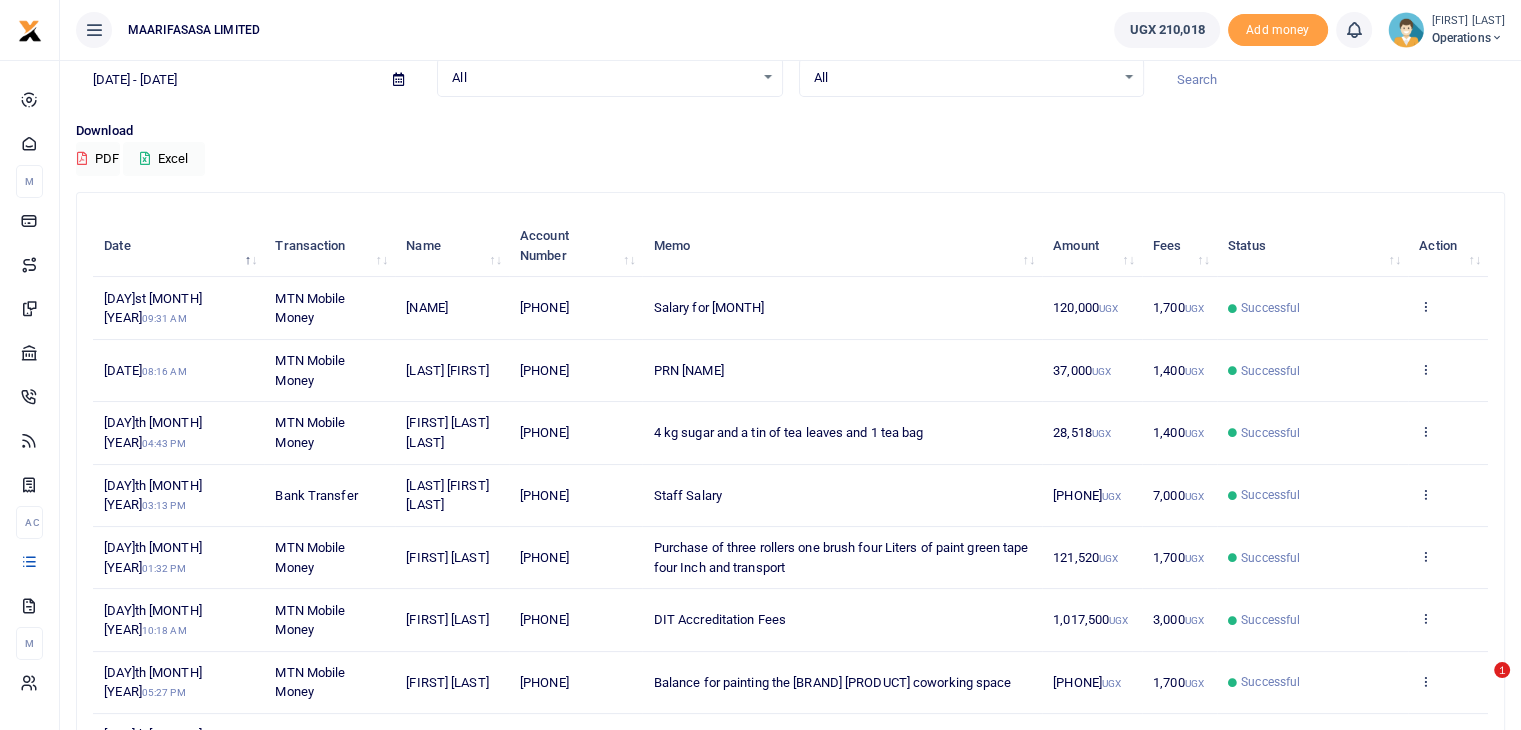scroll, scrollTop: 420, scrollLeft: 0, axis: vertical 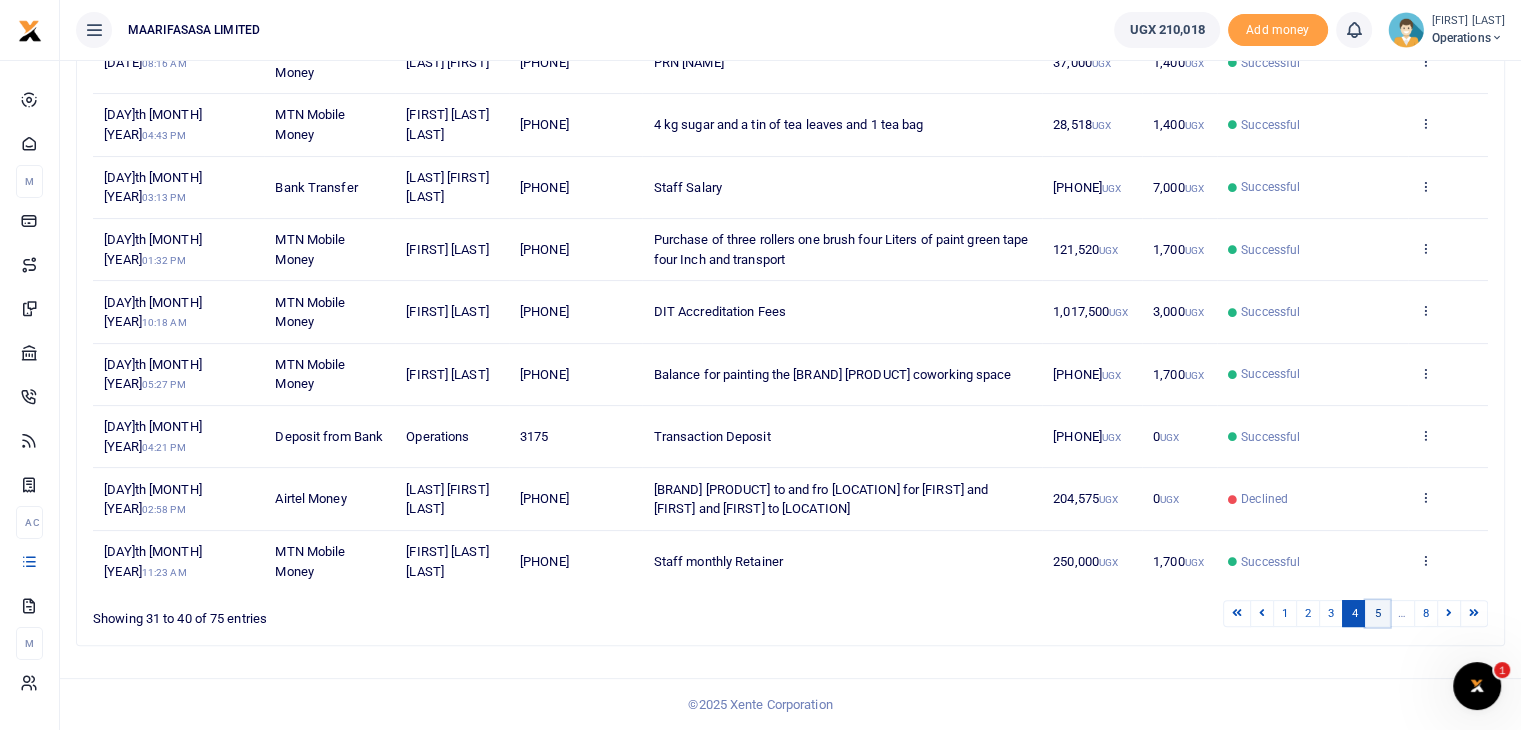 click on "5" at bounding box center [1377, 613] 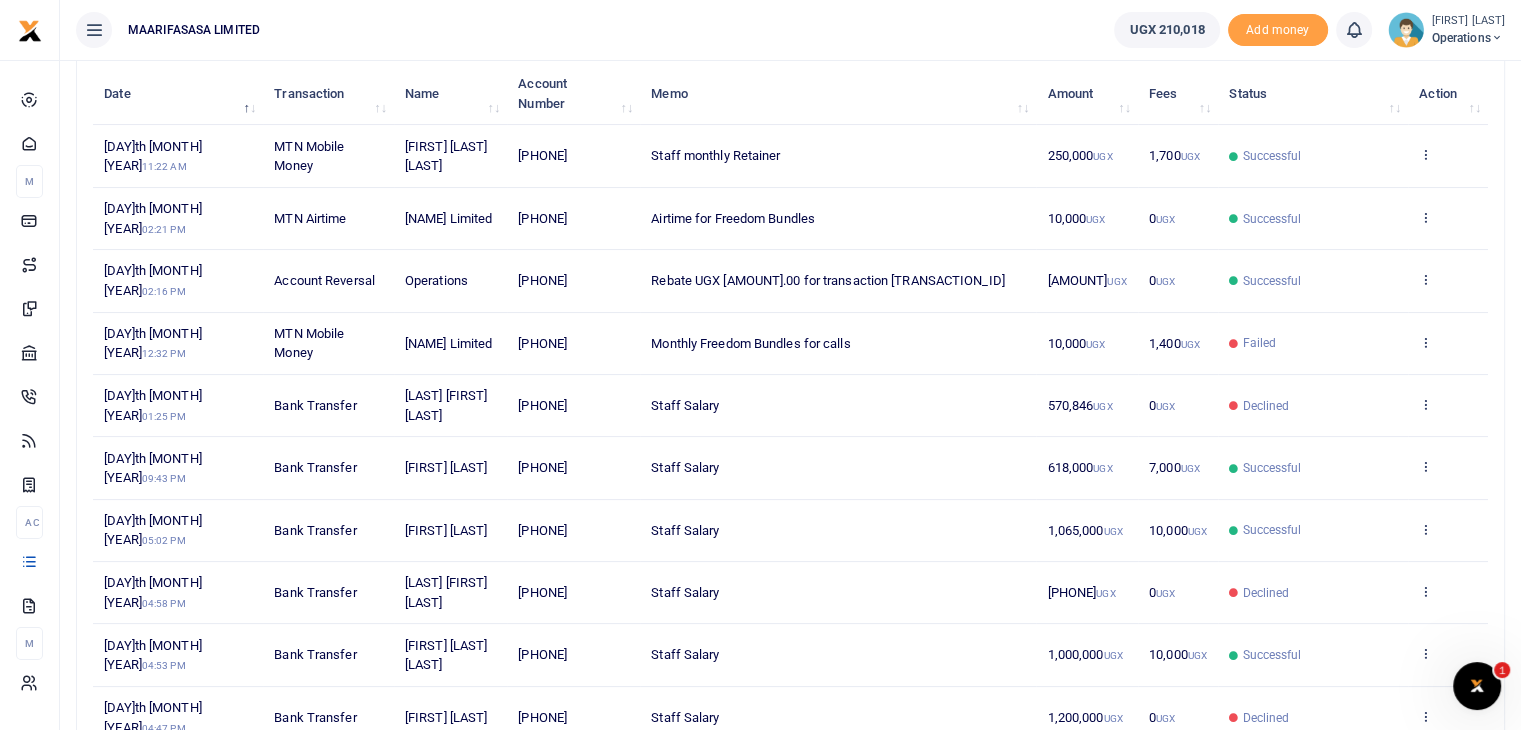 scroll, scrollTop: 401, scrollLeft: 0, axis: vertical 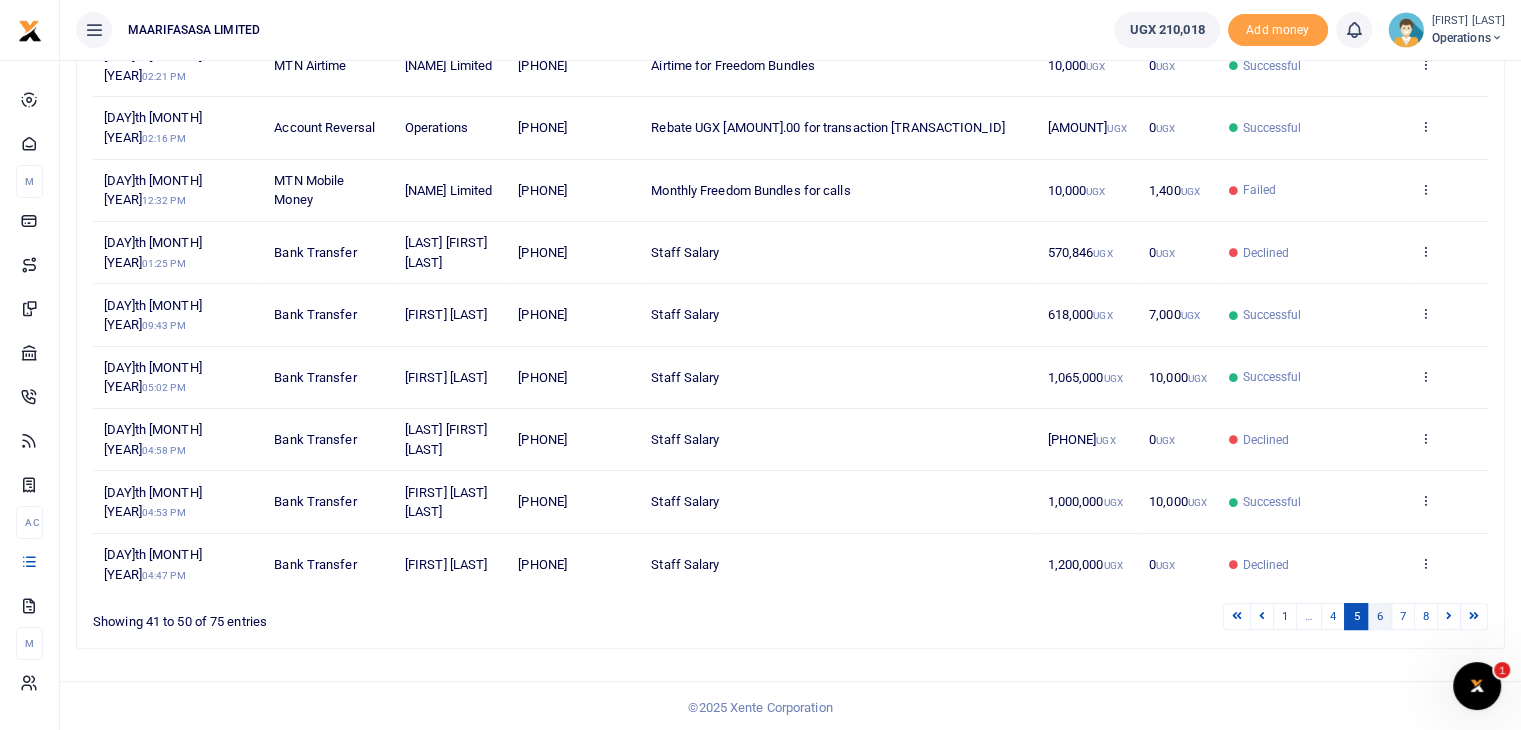 click on "6" at bounding box center [1379, 616] 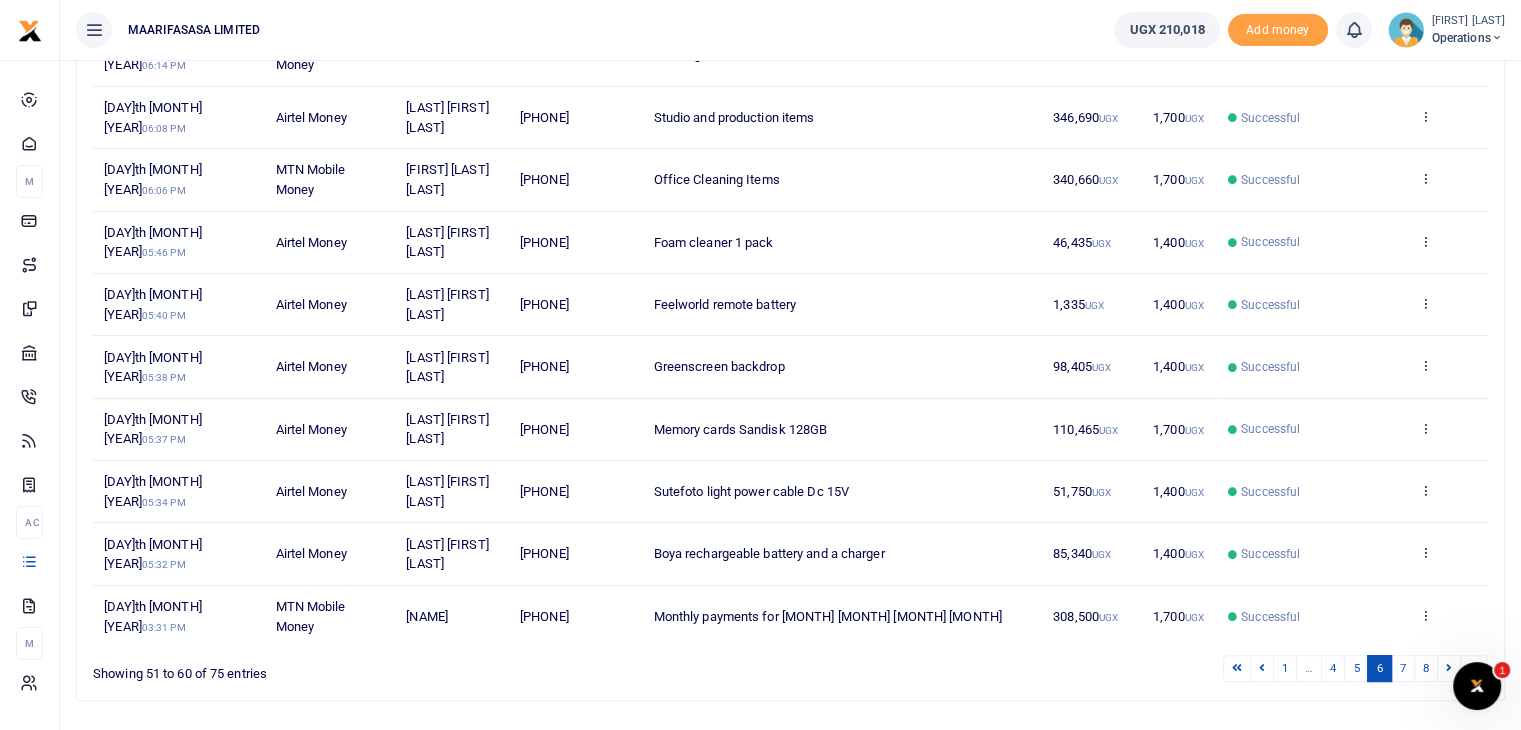 scroll, scrollTop: 401, scrollLeft: 0, axis: vertical 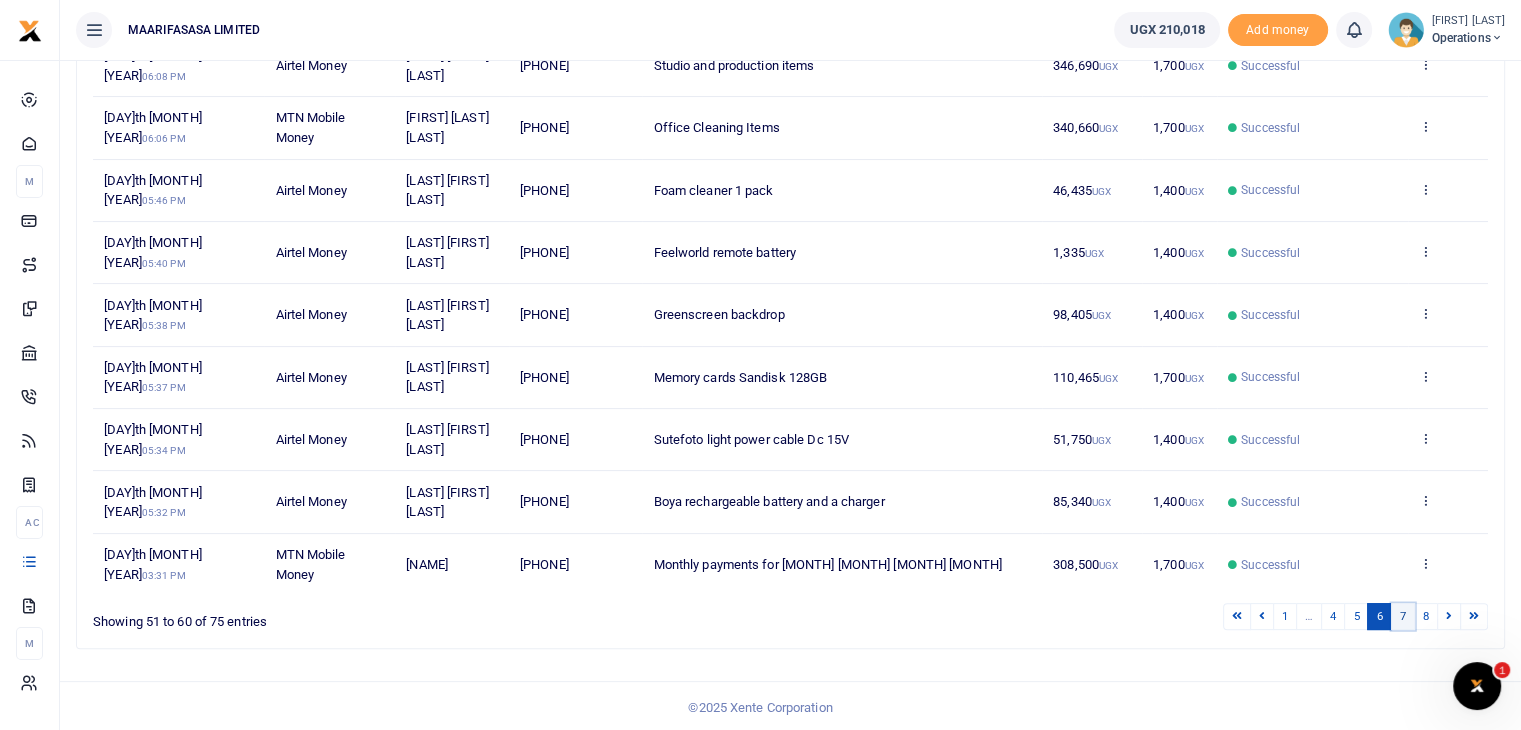 click on "7" at bounding box center (1403, 616) 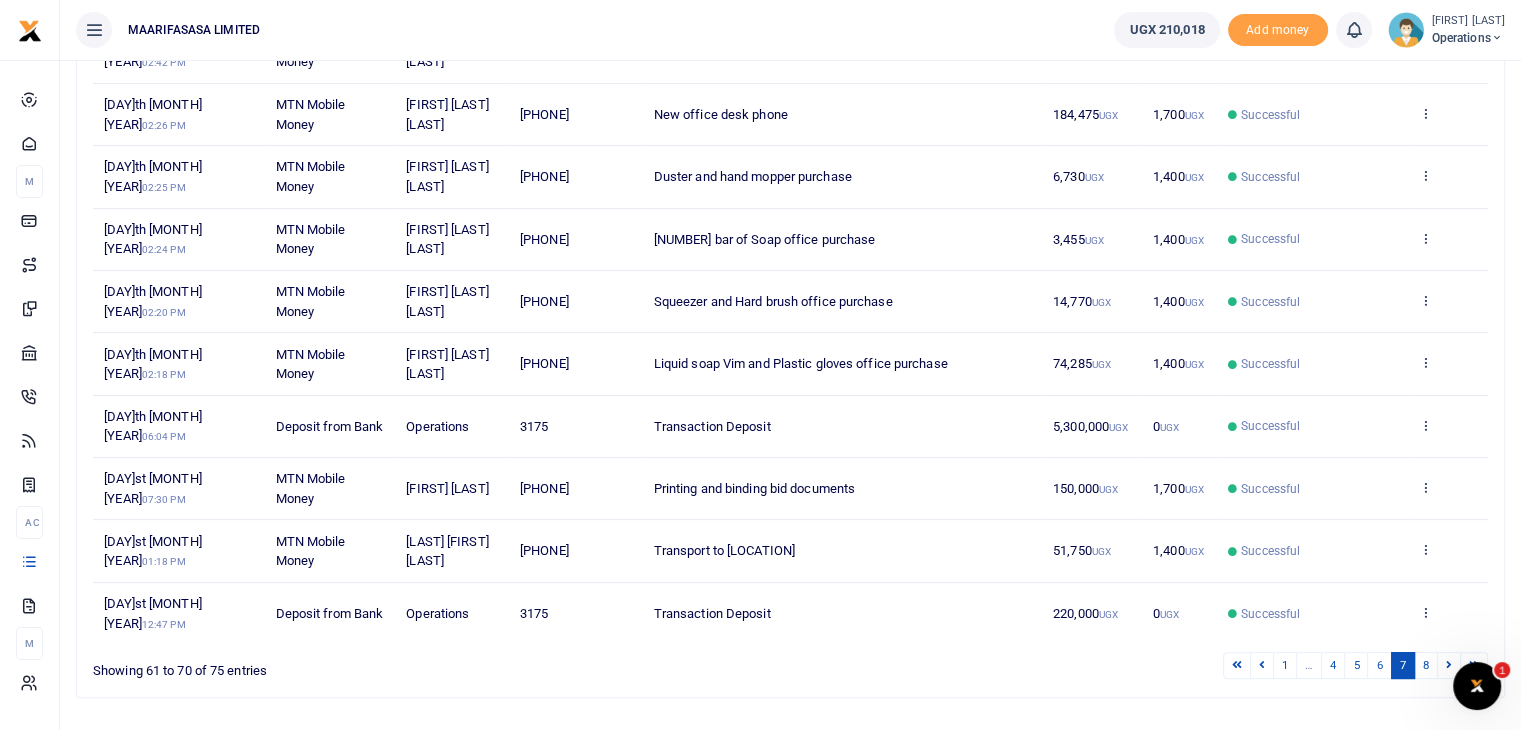 scroll, scrollTop: 401, scrollLeft: 0, axis: vertical 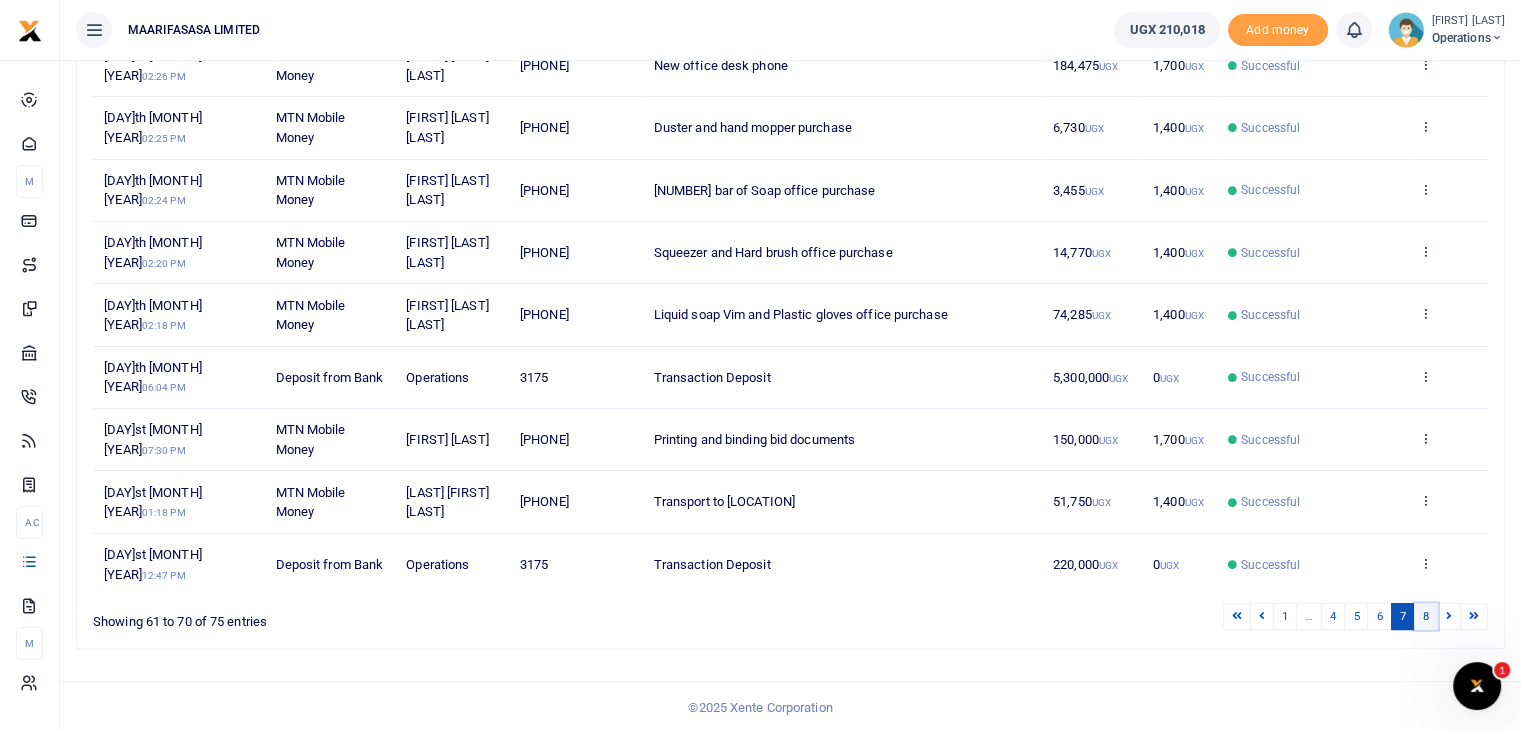 click on "8" at bounding box center (1426, 616) 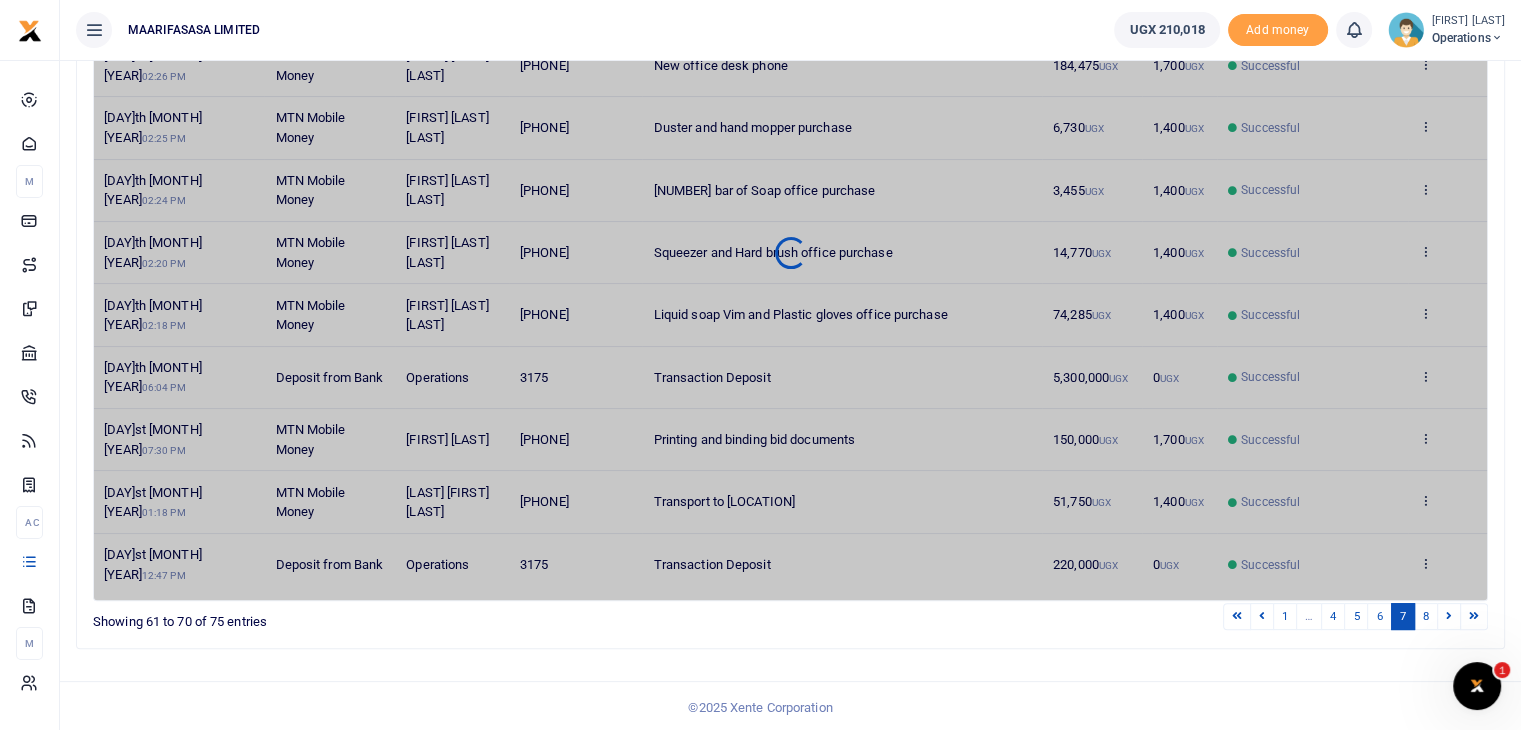 scroll, scrollTop: 109, scrollLeft: 0, axis: vertical 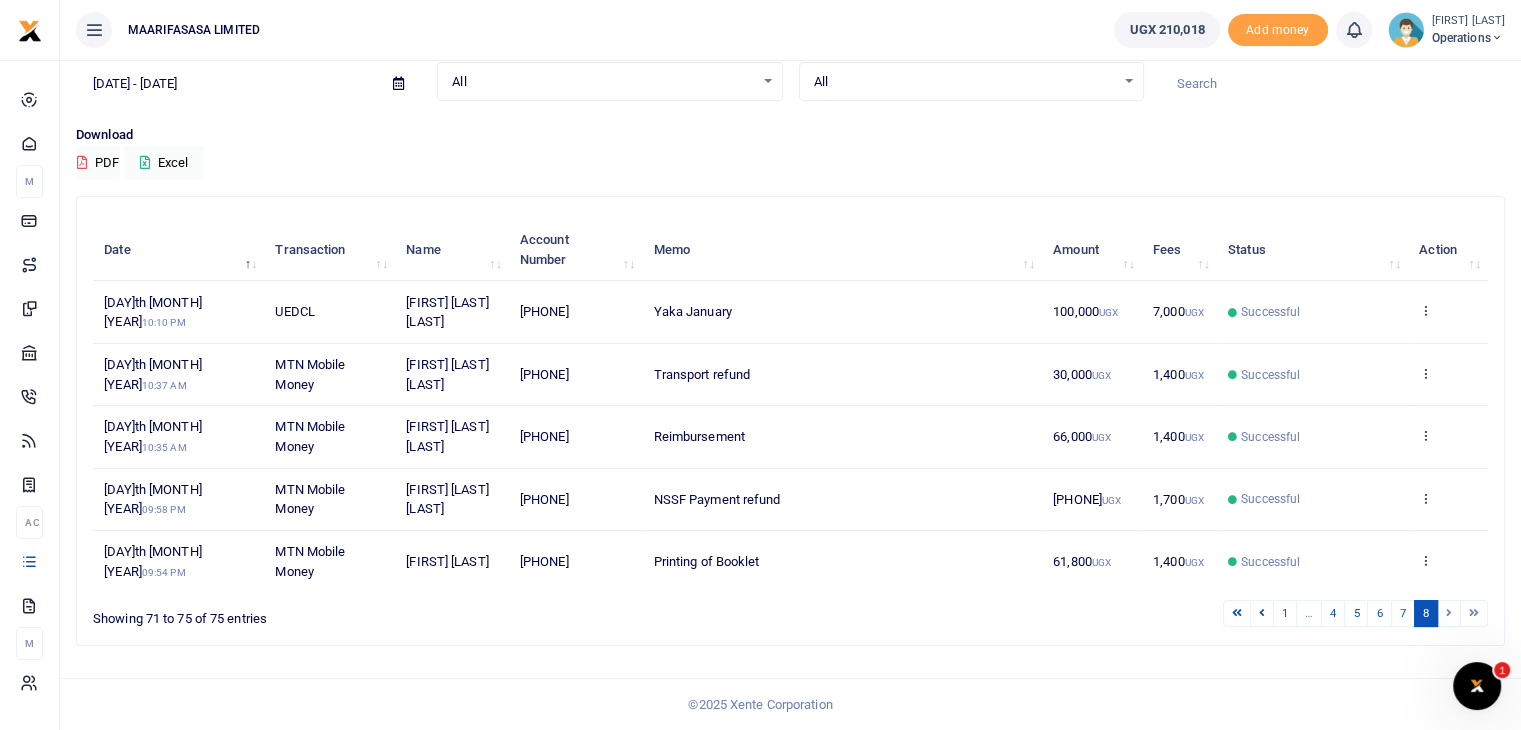 click on "Yaka January" at bounding box center (693, 311) 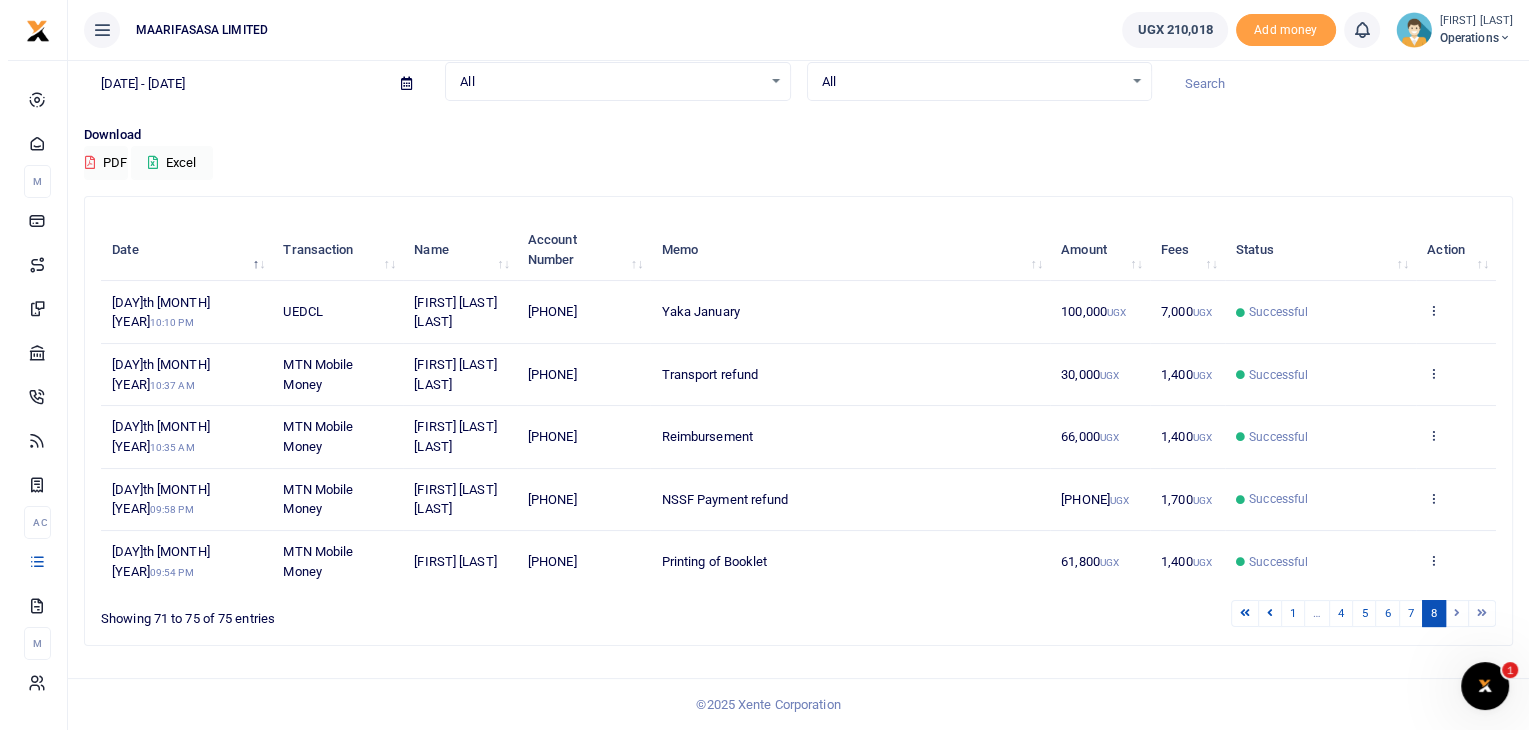 scroll, scrollTop: 0, scrollLeft: 0, axis: both 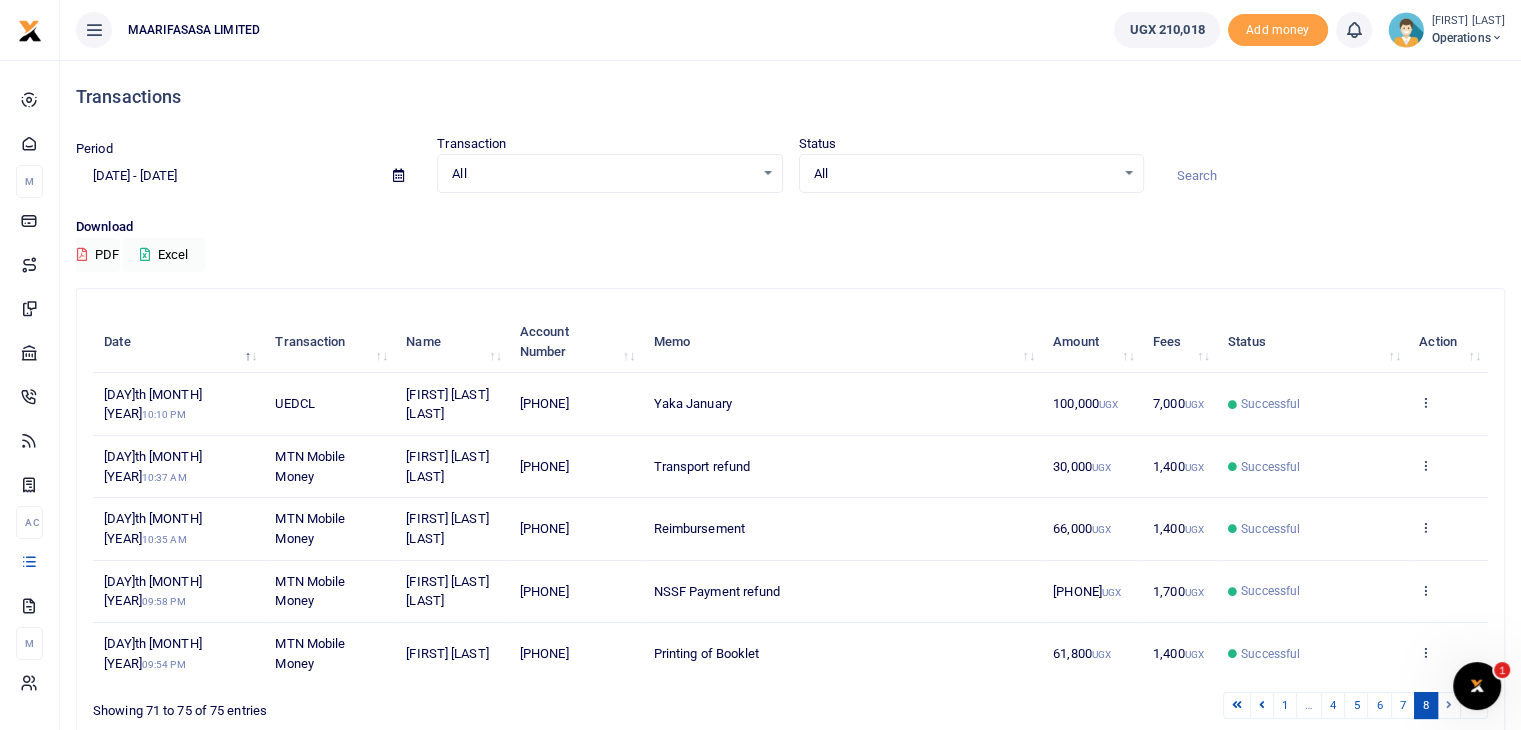 click on "All" at bounding box center (964, 174) 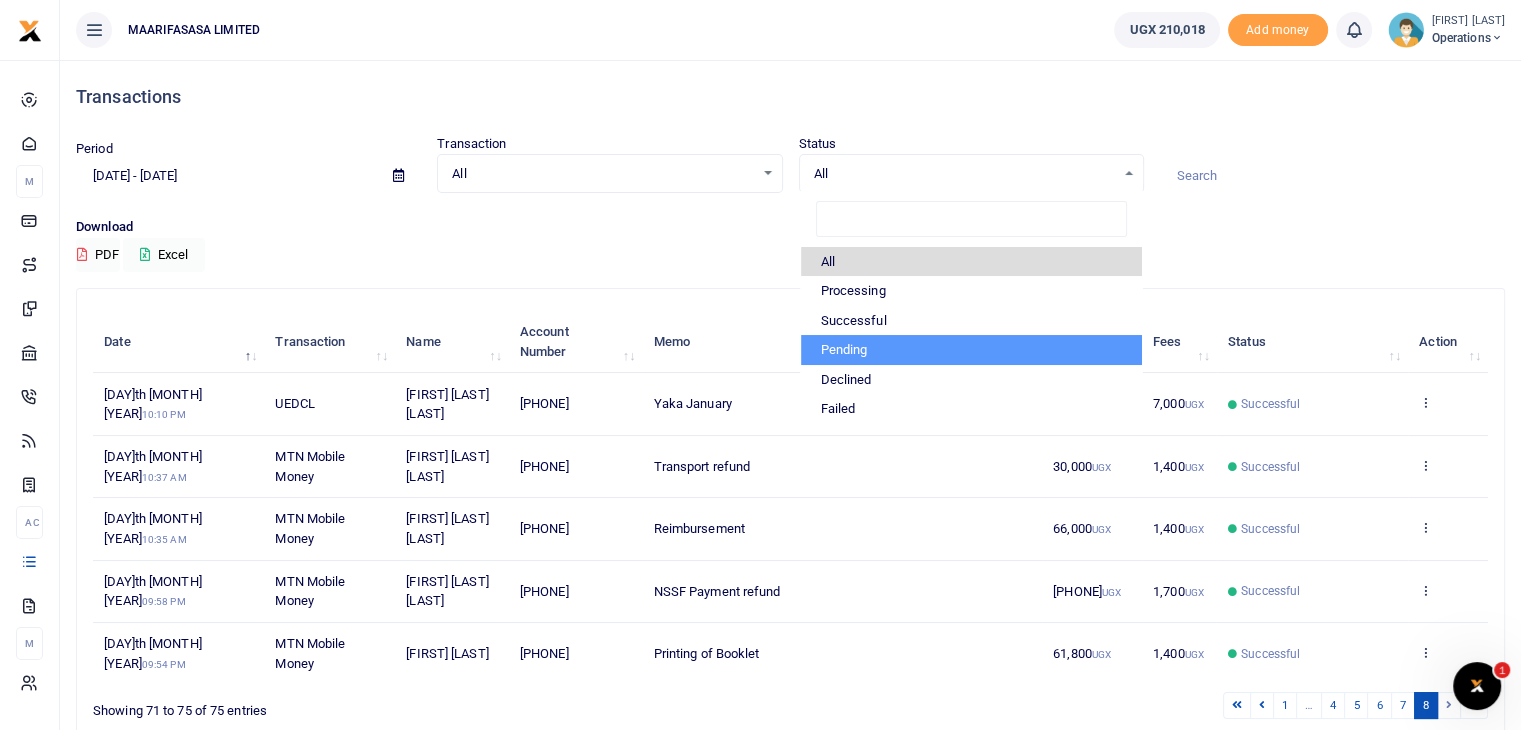 click on "Pending" at bounding box center (971, 350) 